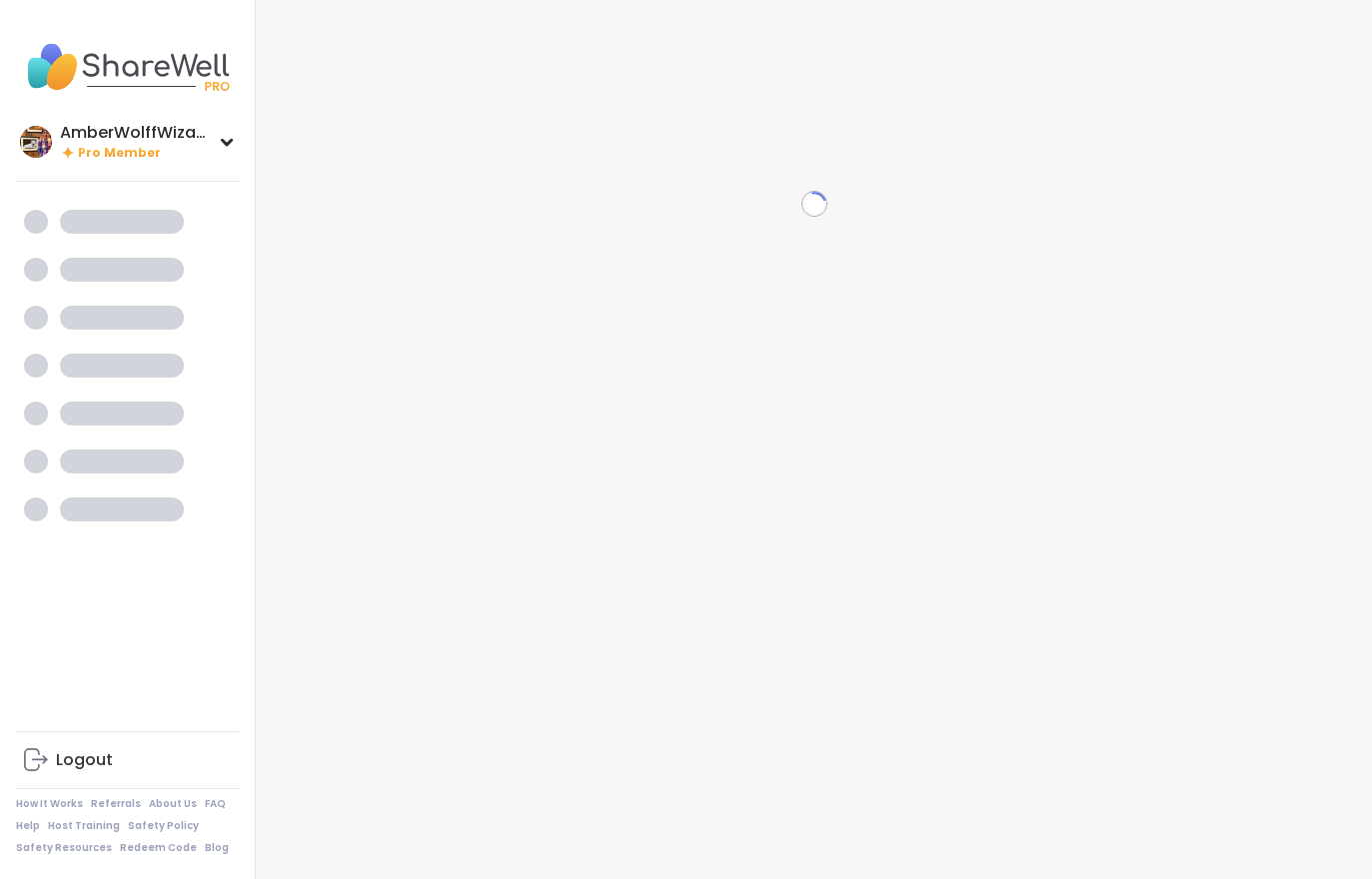 scroll, scrollTop: 0, scrollLeft: 0, axis: both 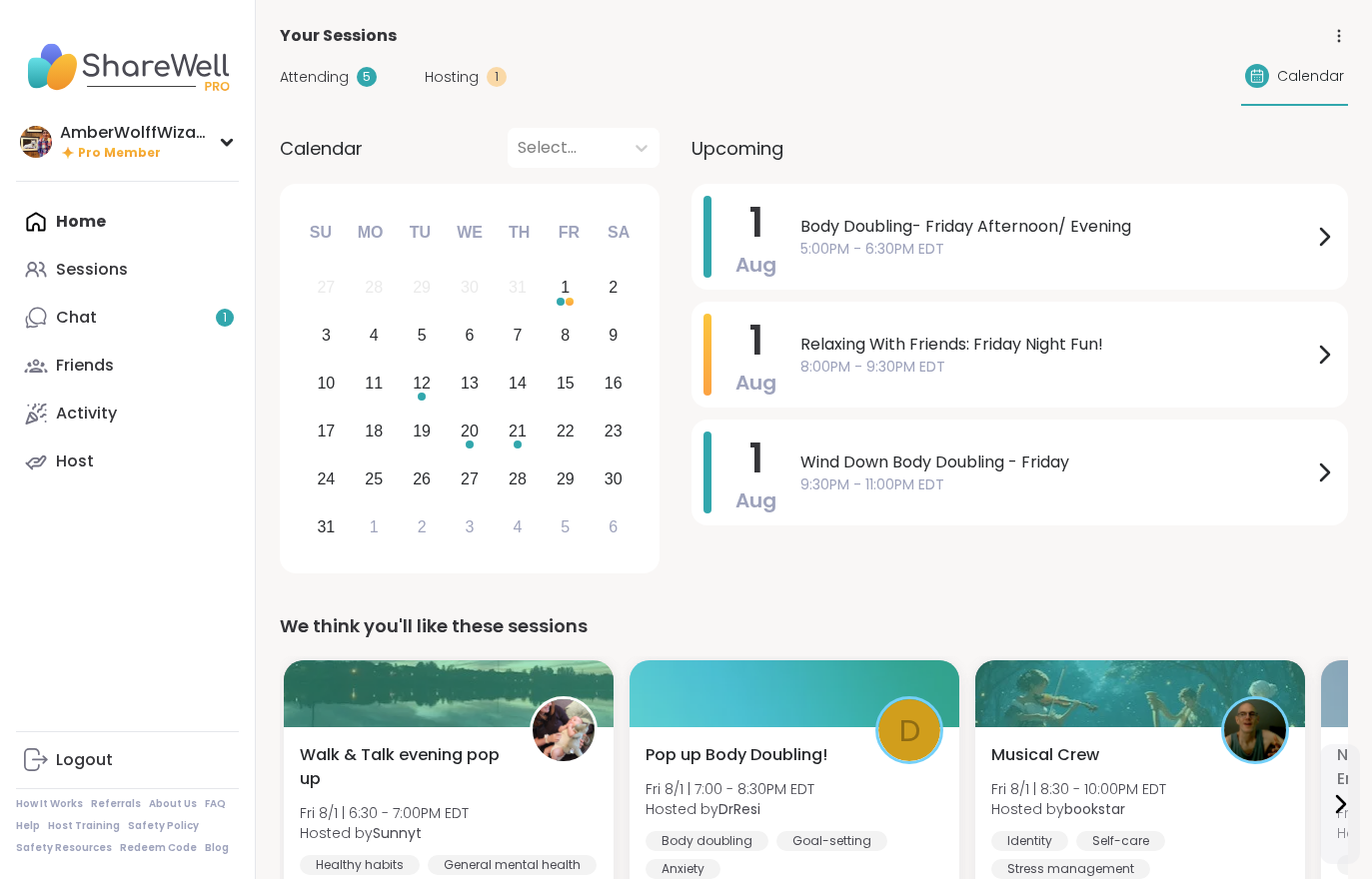 click on "Friends" at bounding box center [127, 366] 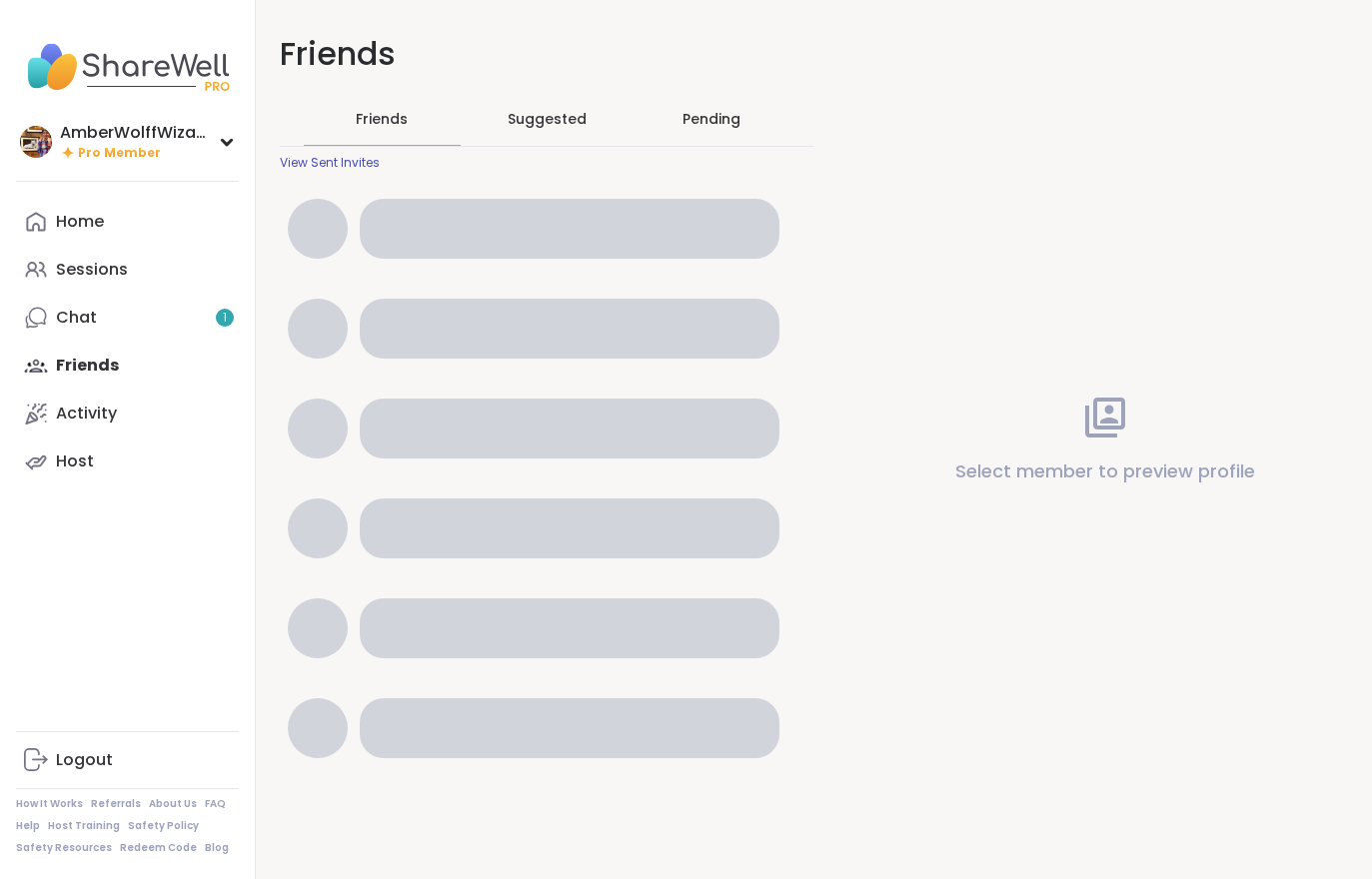 scroll, scrollTop: 0, scrollLeft: 0, axis: both 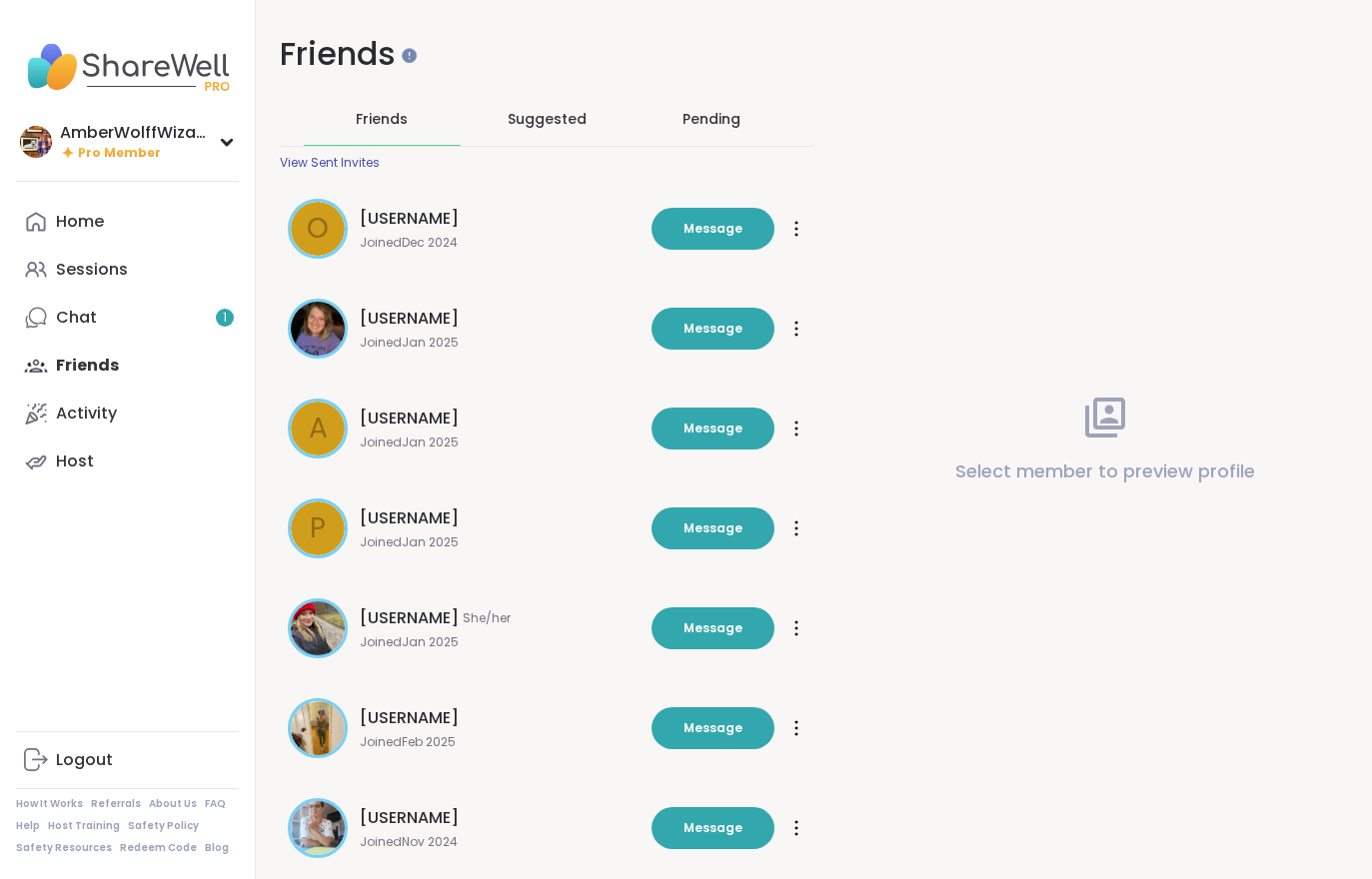 click on "Chat 1" at bounding box center (127, 318) 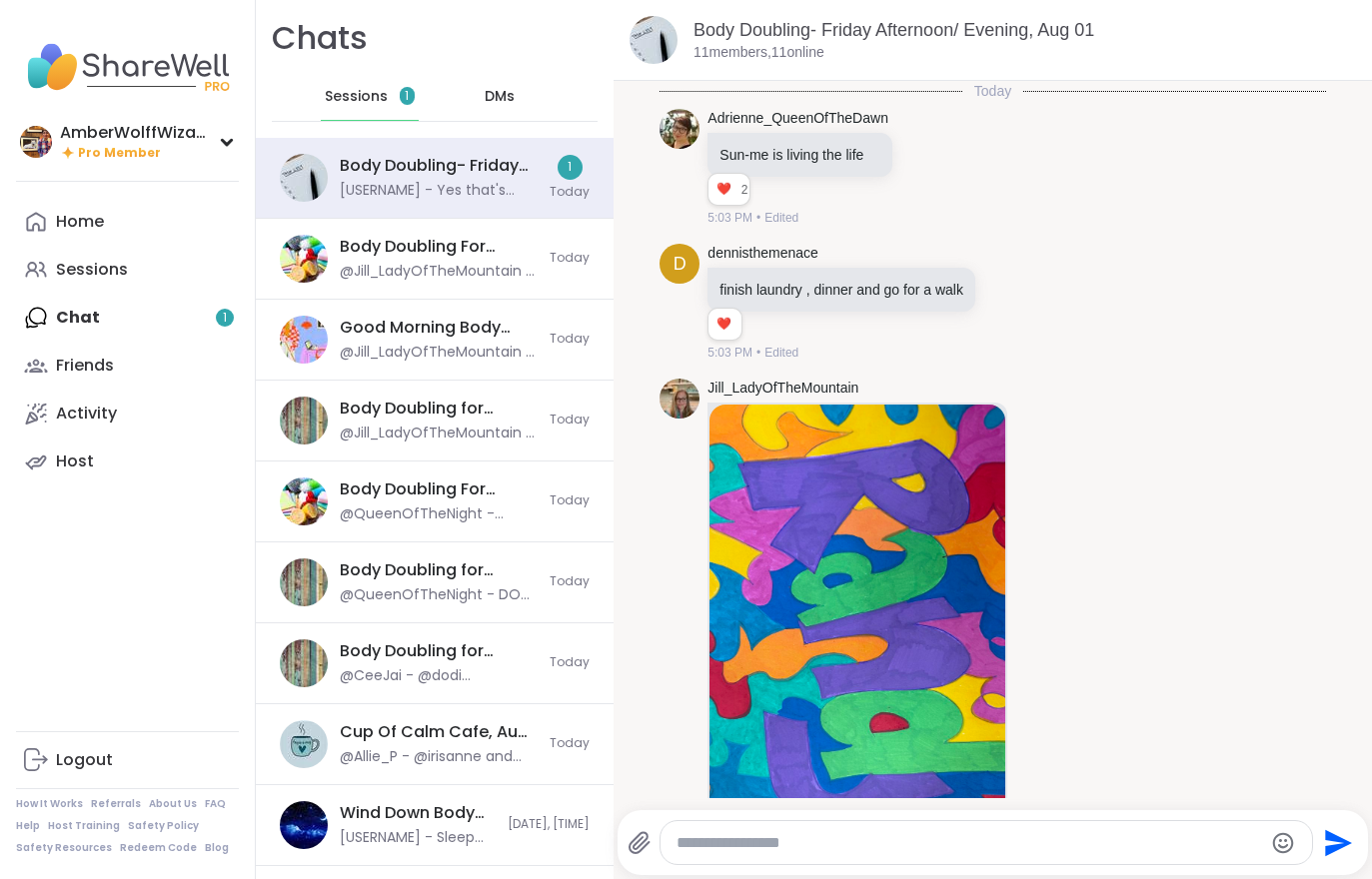 scroll, scrollTop: 4017, scrollLeft: 0, axis: vertical 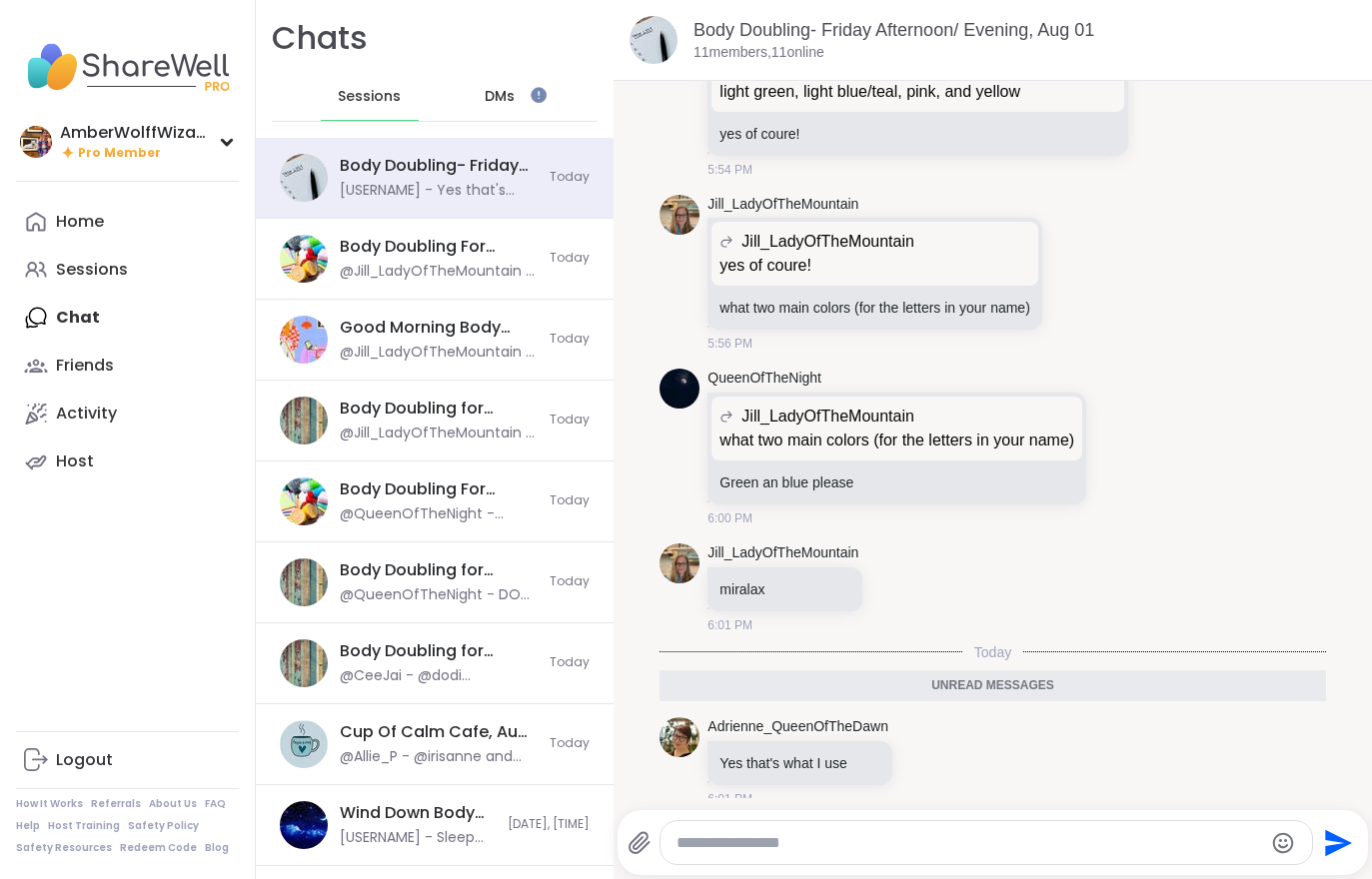 click on "Home" at bounding box center (127, 222) 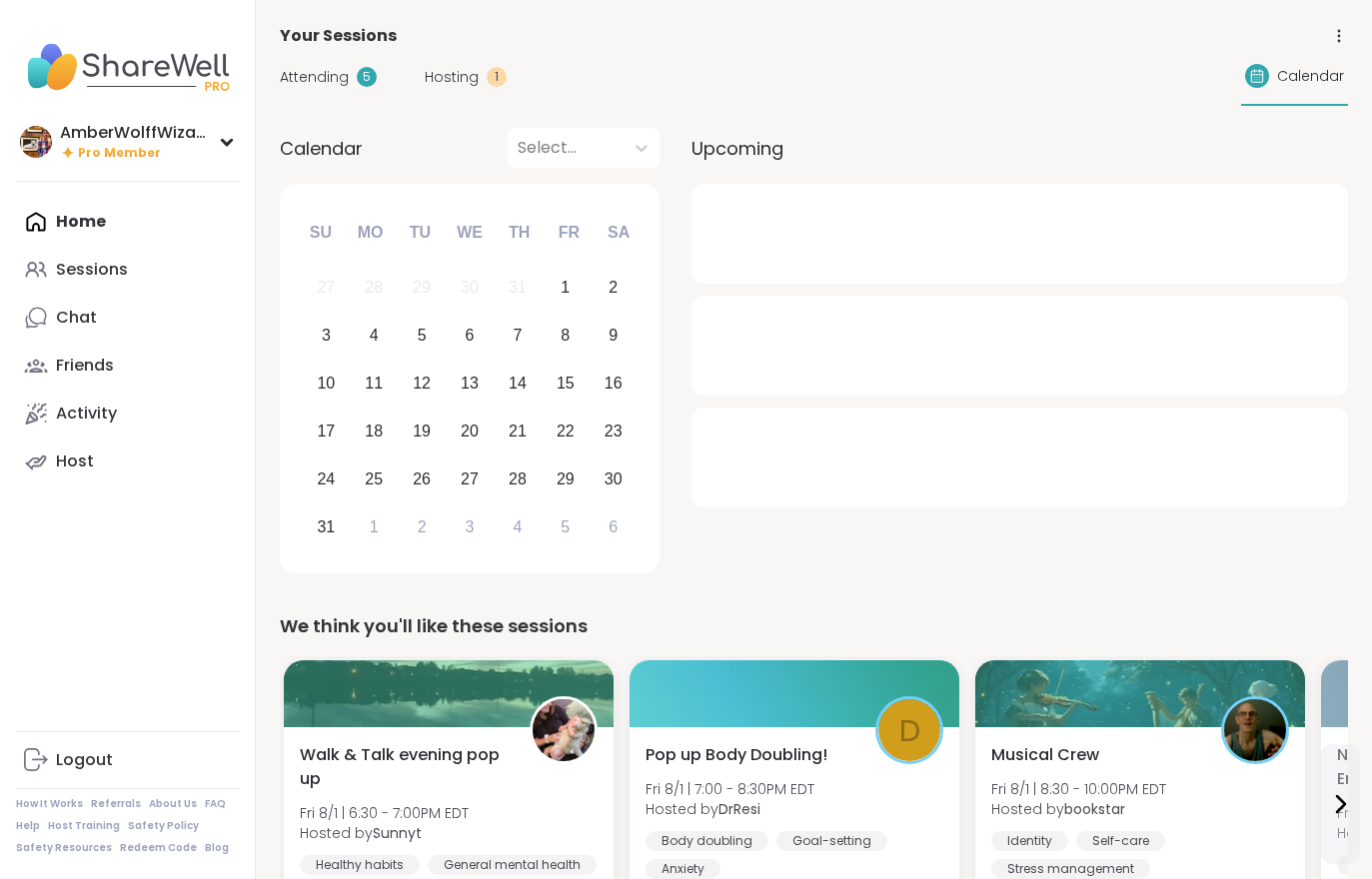 click on "Attending 5" at bounding box center (328, 77) 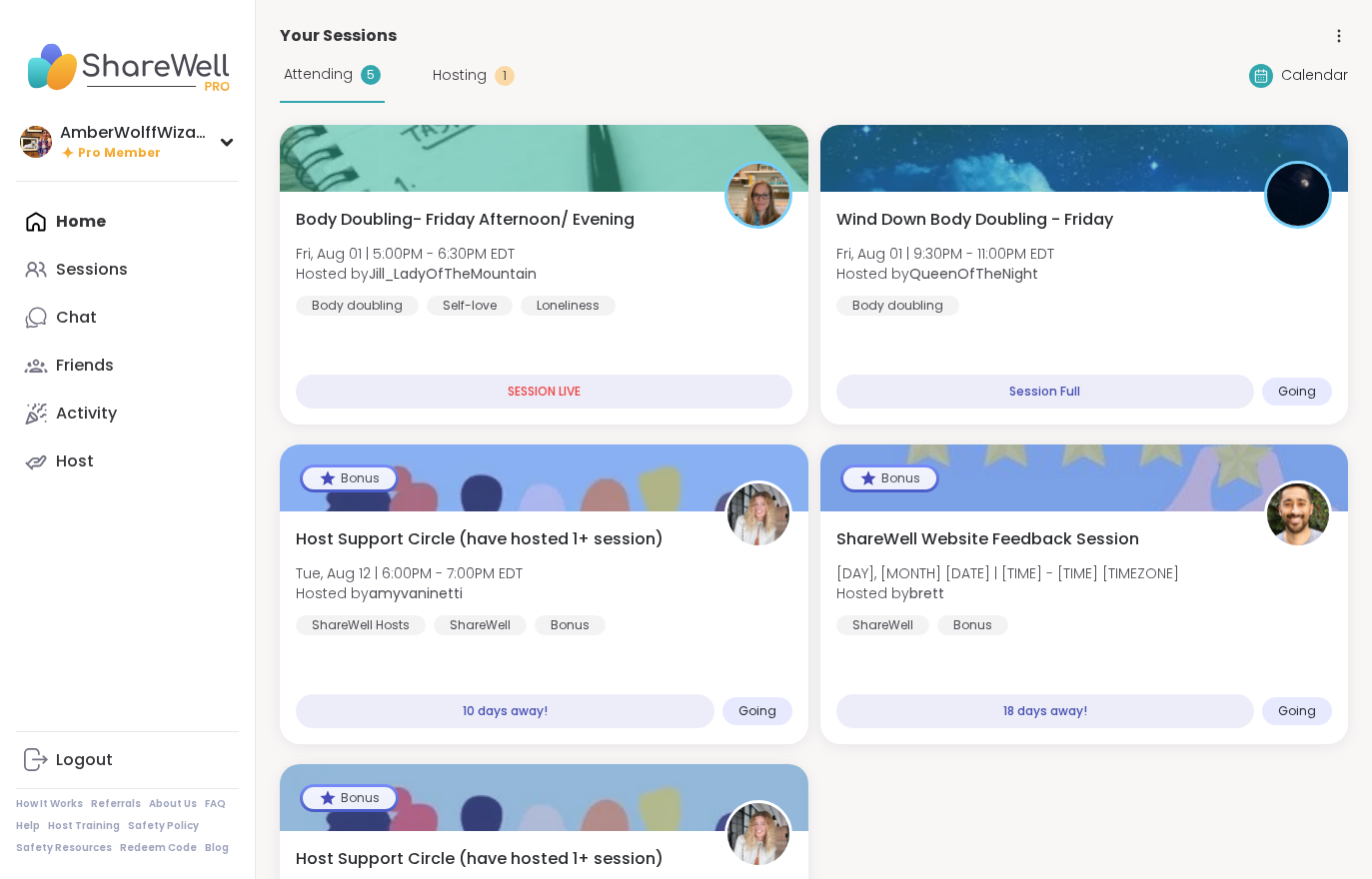 click on "Body Doubling-  [DAY] [TIME]/ Evening [DAY], [MONTH] [DATE] | [TIME] - [TIME] [TIMEZONE] Hosted by  [USERNAME] Body doubling Self-love Loneliness" at bounding box center [544, 262] 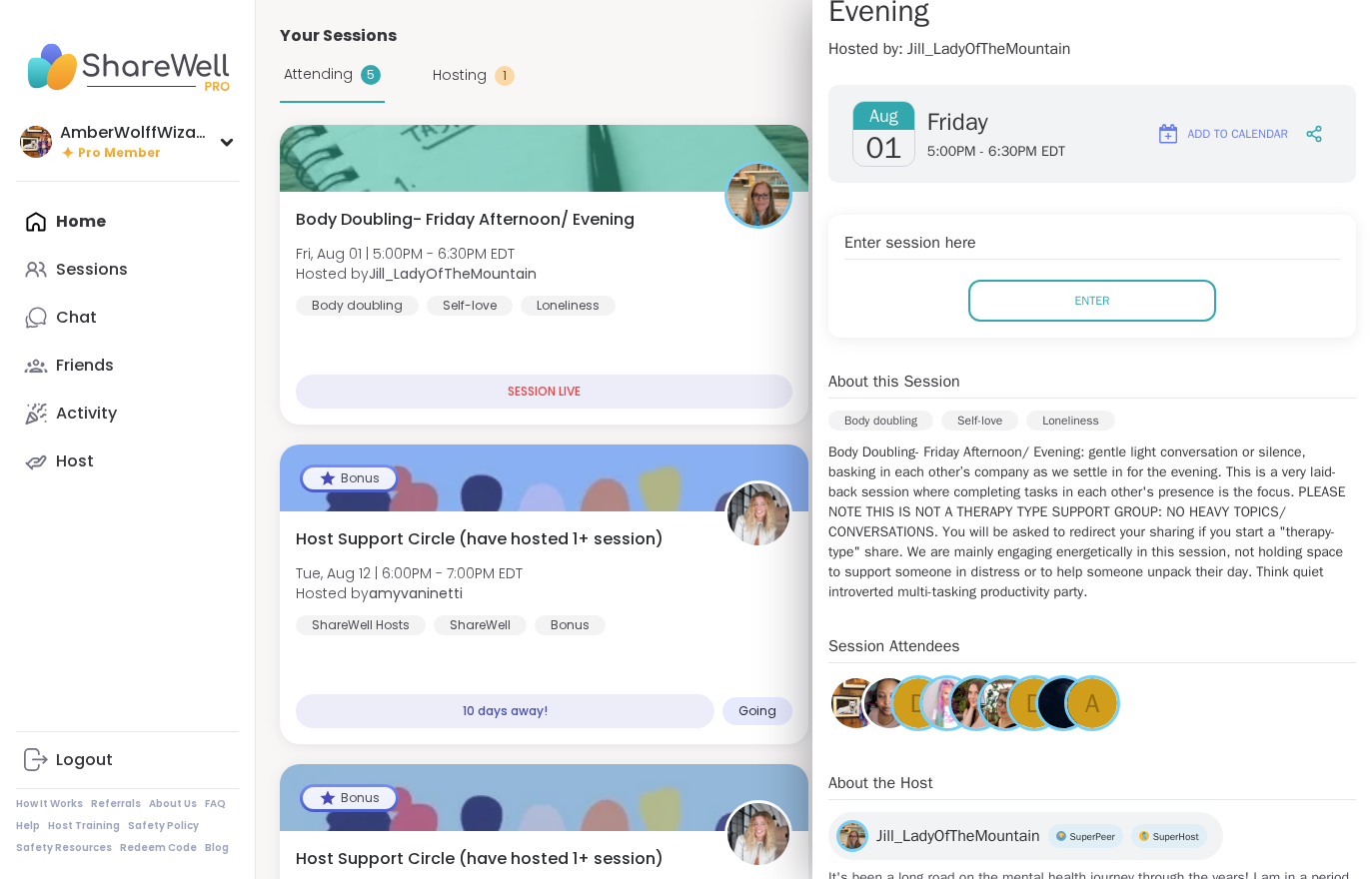 scroll, scrollTop: 246, scrollLeft: 0, axis: vertical 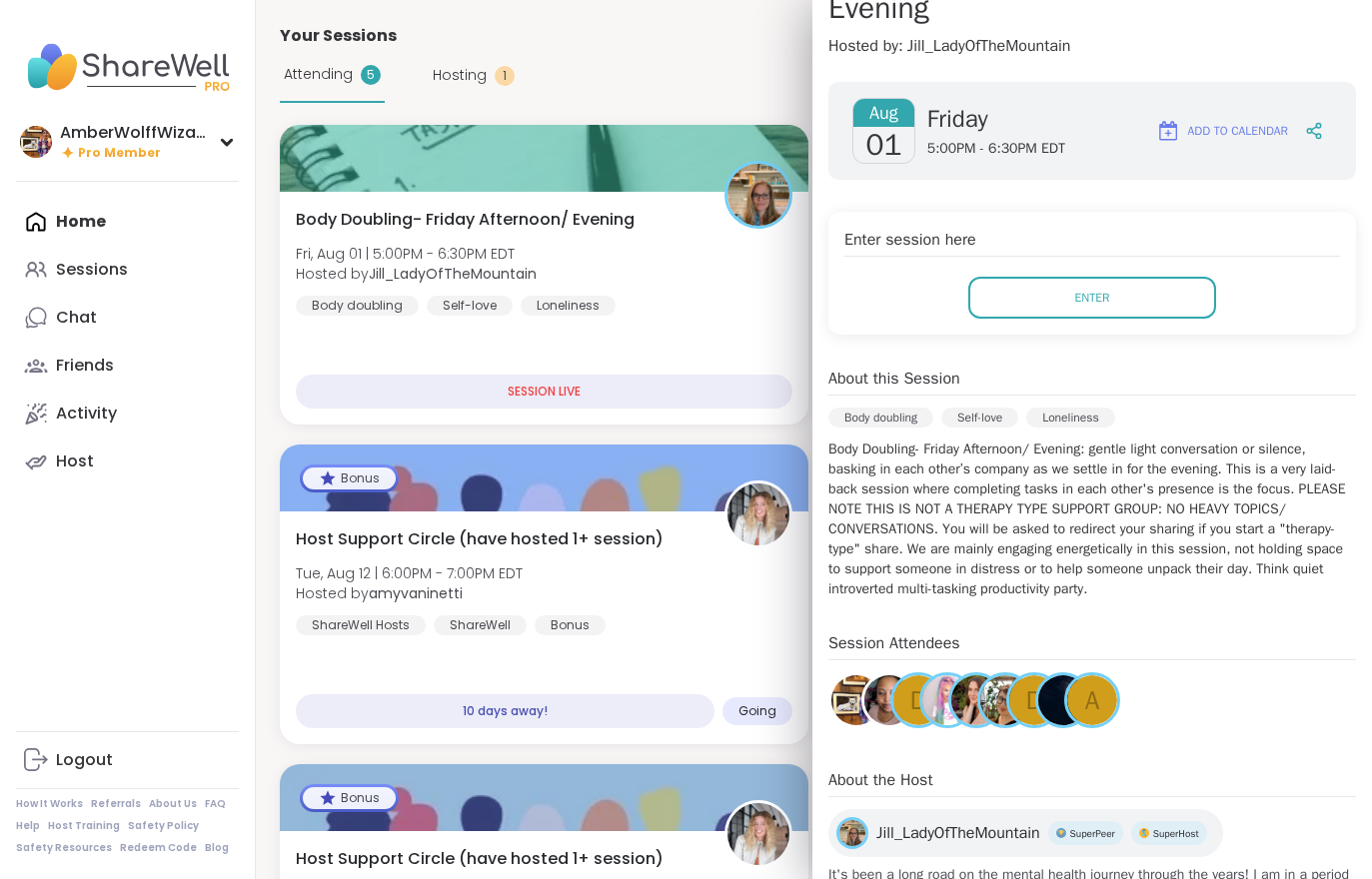 click on "Enter" at bounding box center [1092, 298] 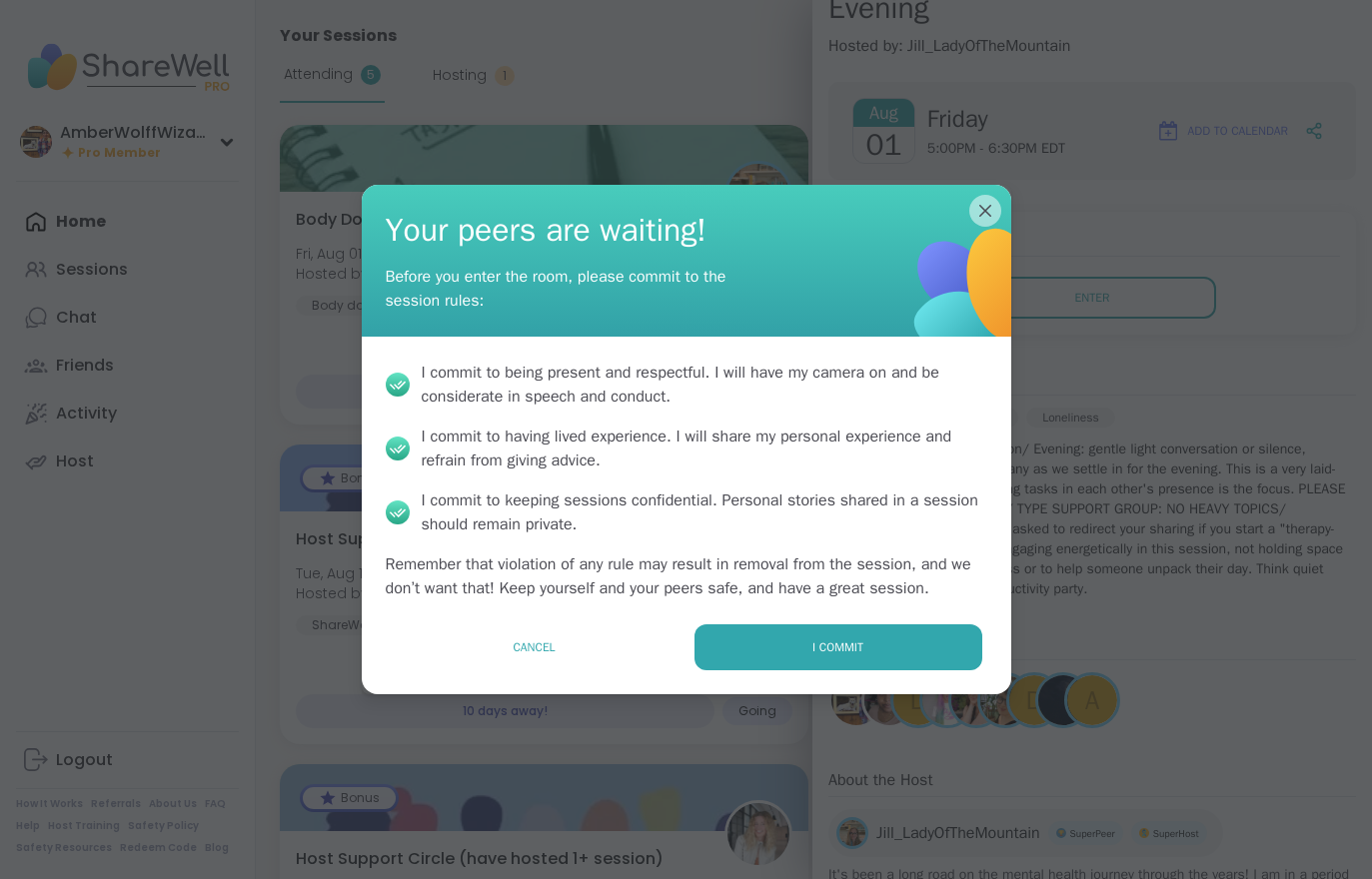 click on "I commit" at bounding box center [837, 647] 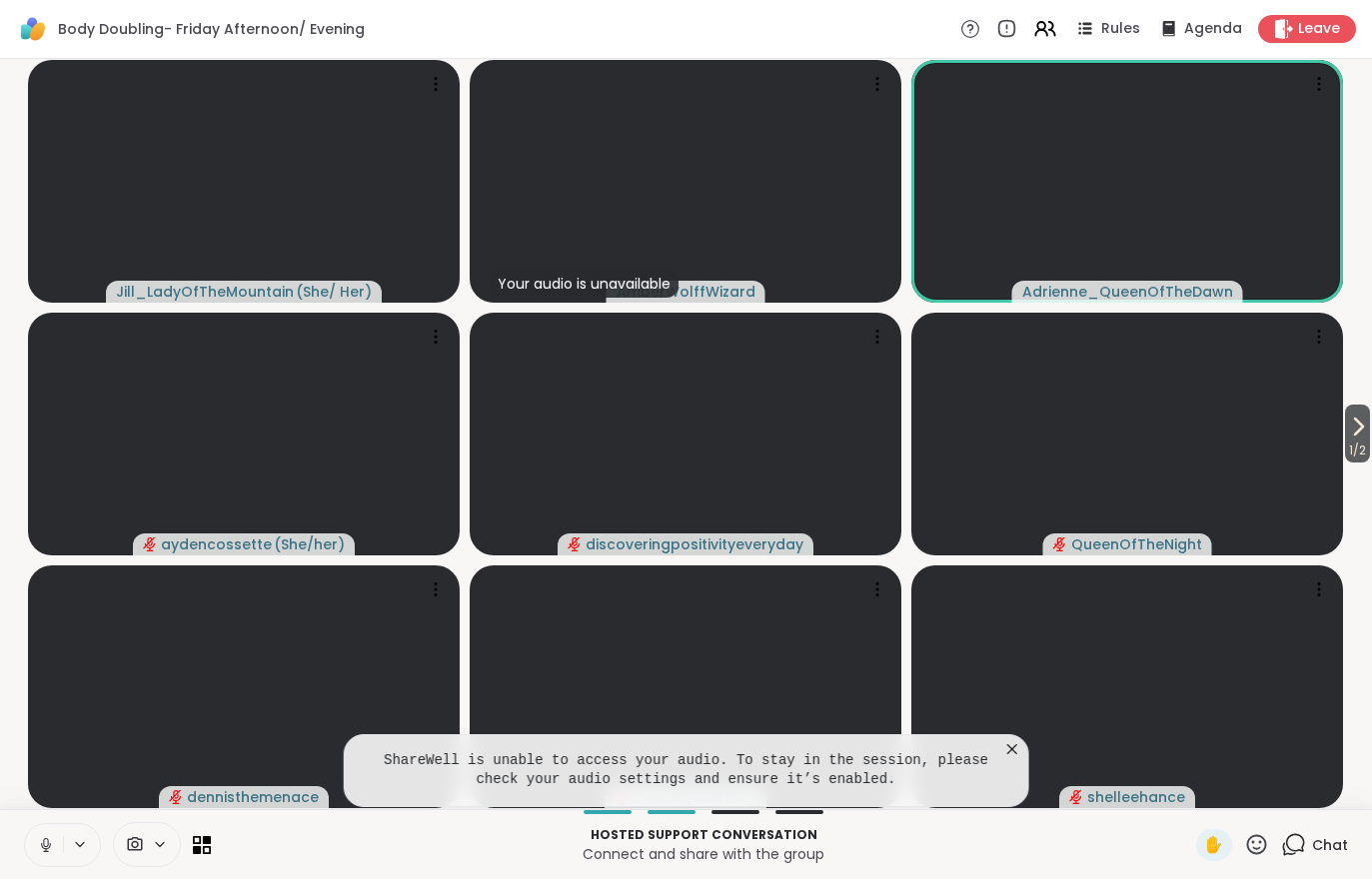 click on "Leave" at bounding box center (1319, 29) 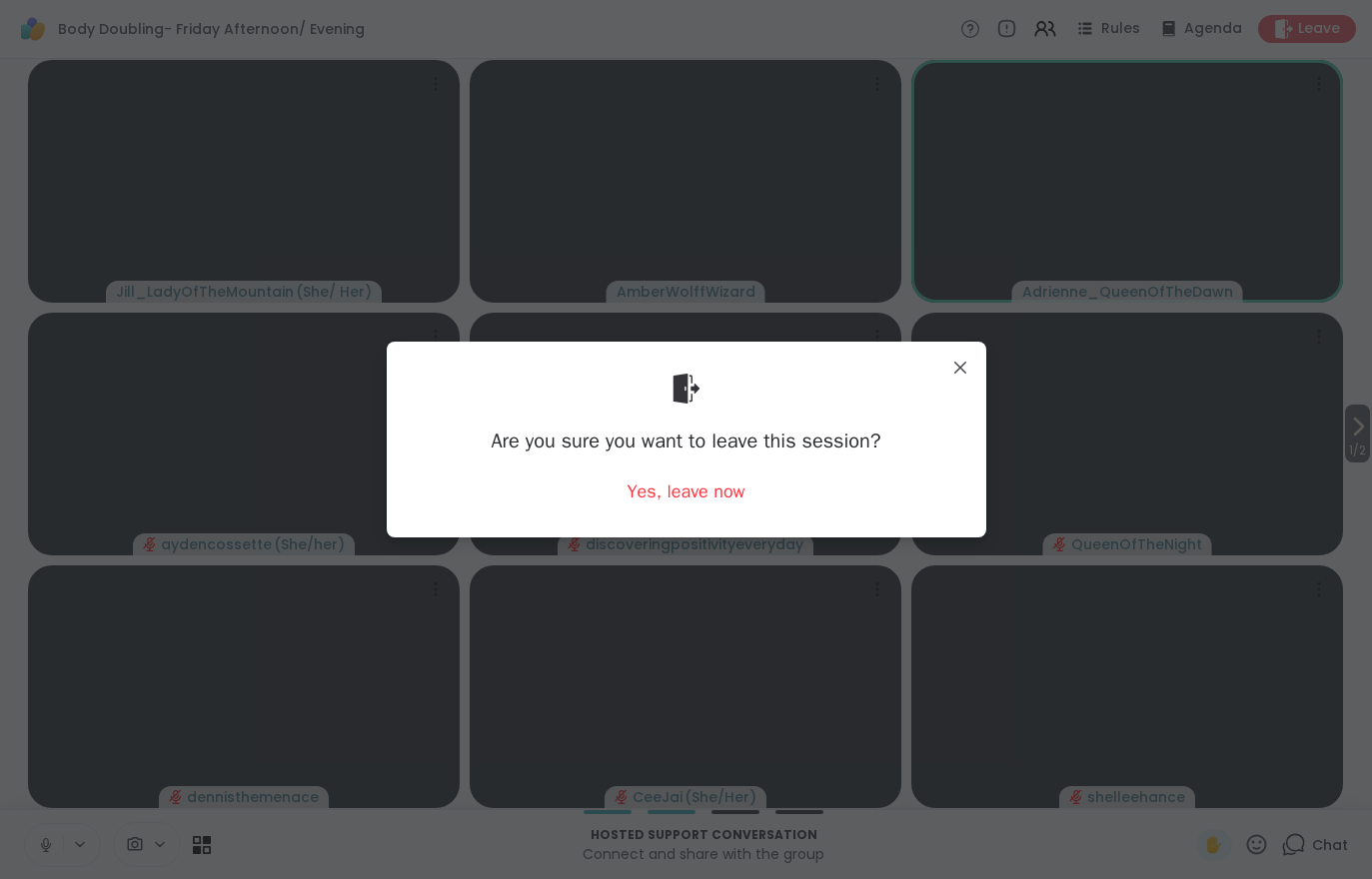 click on "Are you sure you want to leave this session? Yes, leave now" at bounding box center [686, 439] 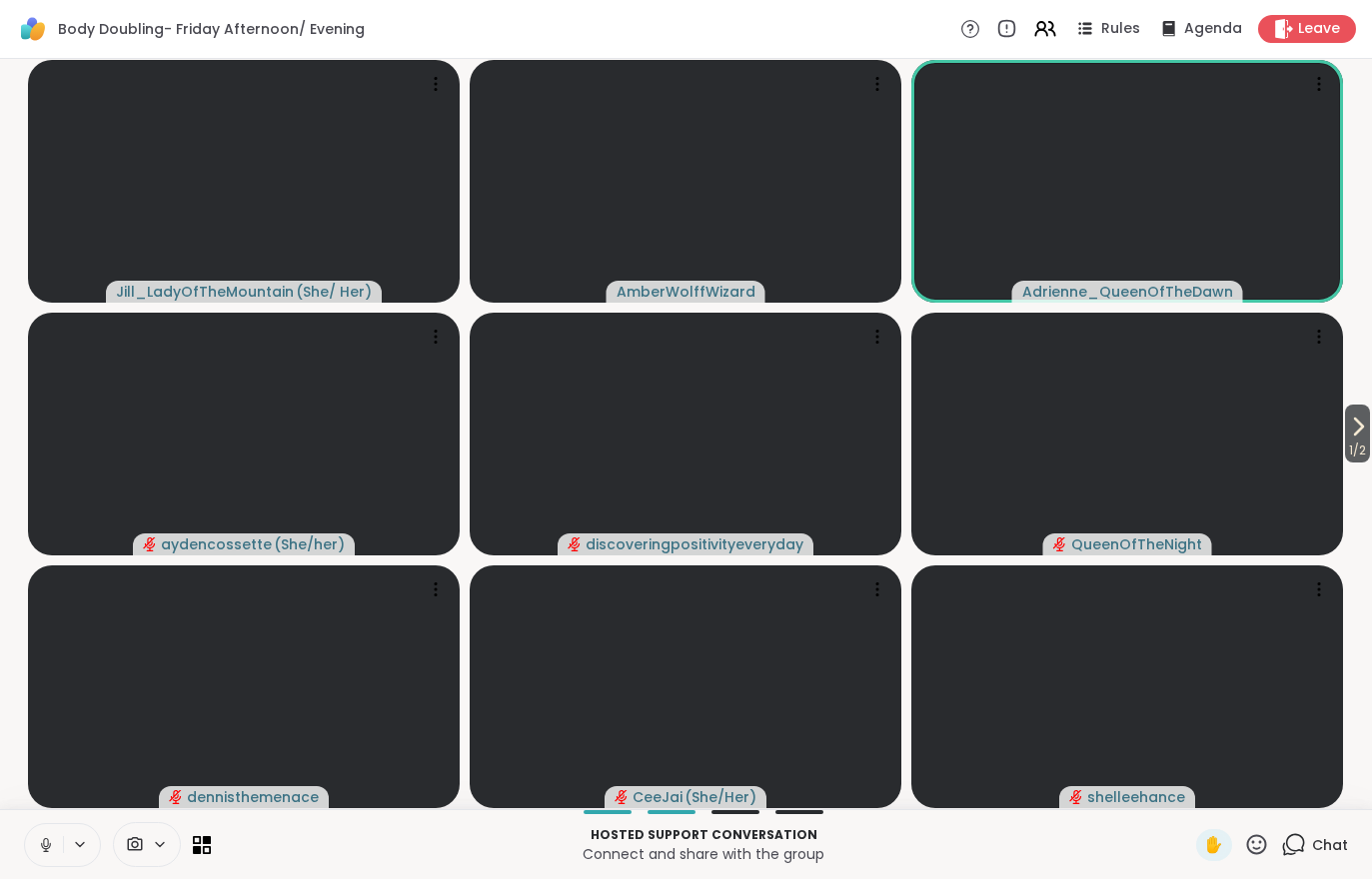 click 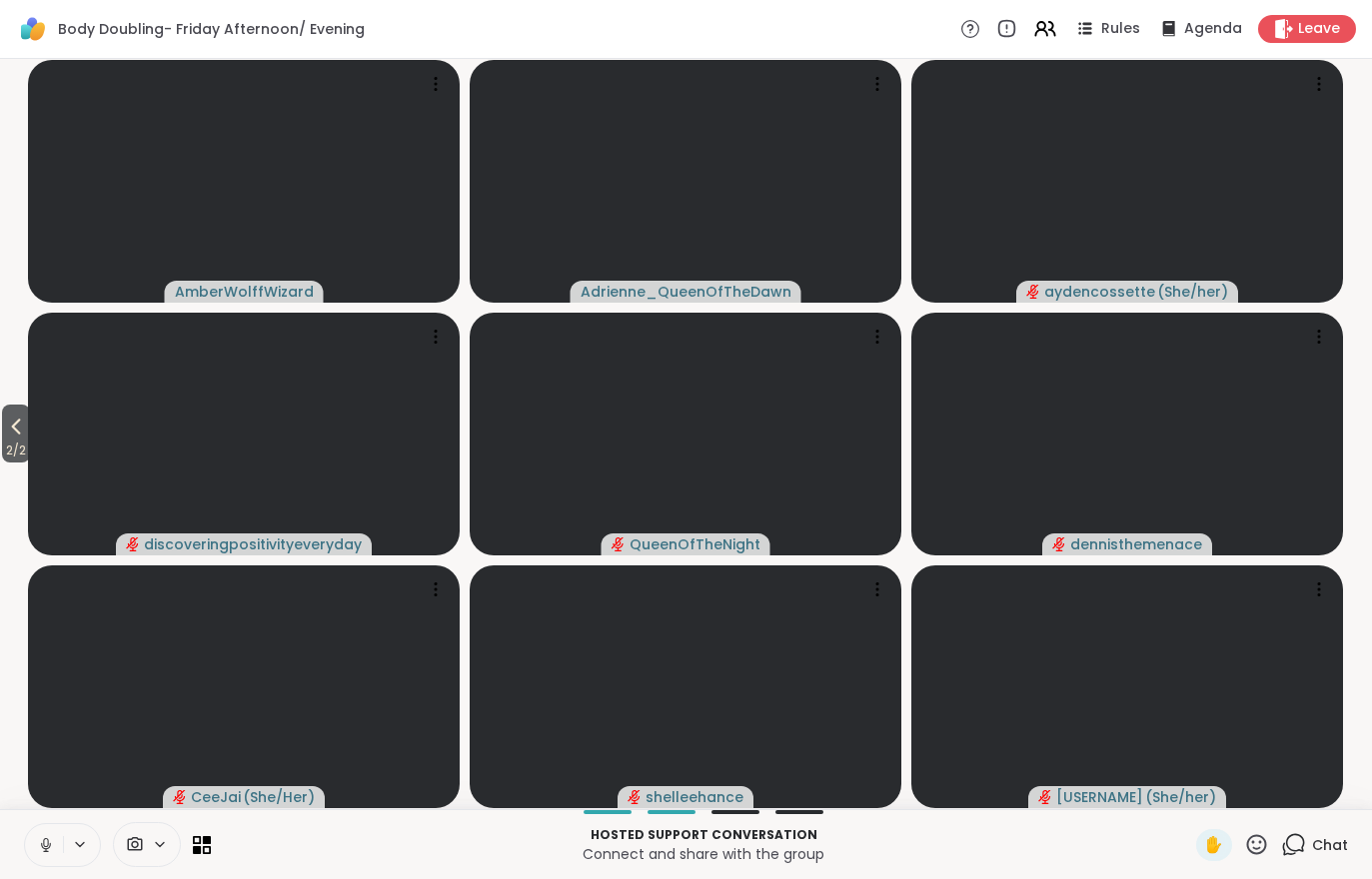 click 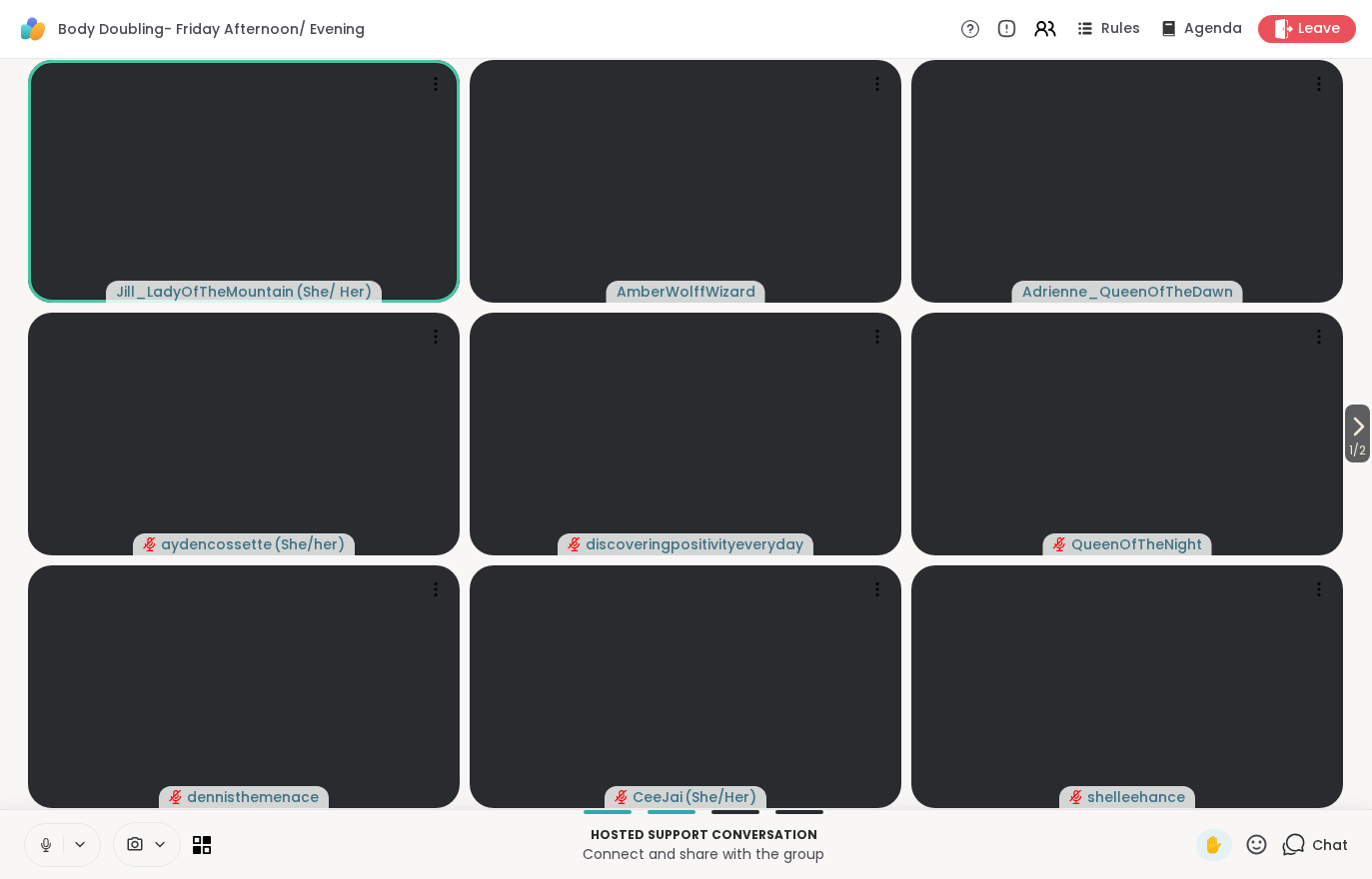 click at bounding box center [44, 845] 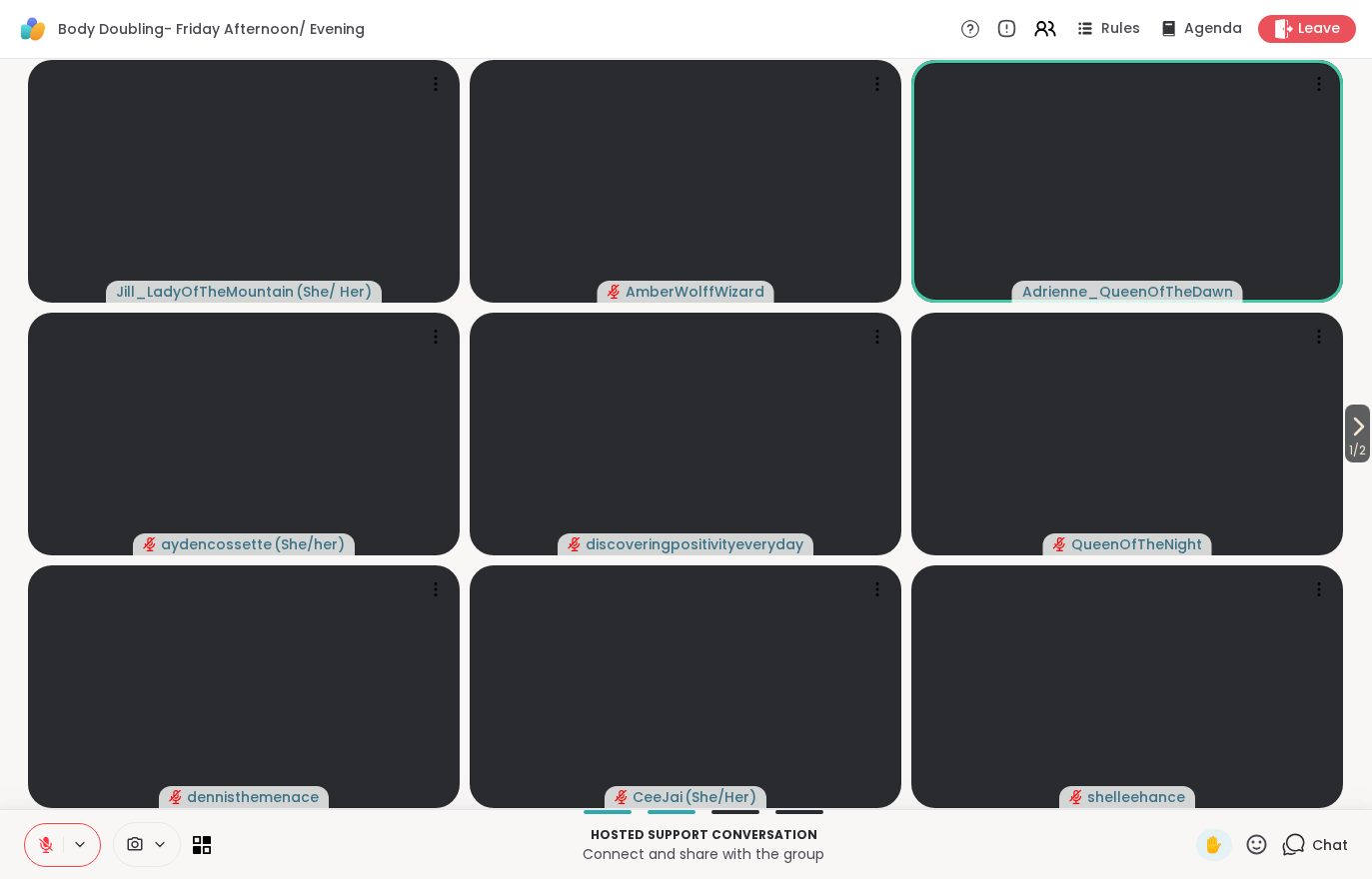 click at bounding box center [44, 845] 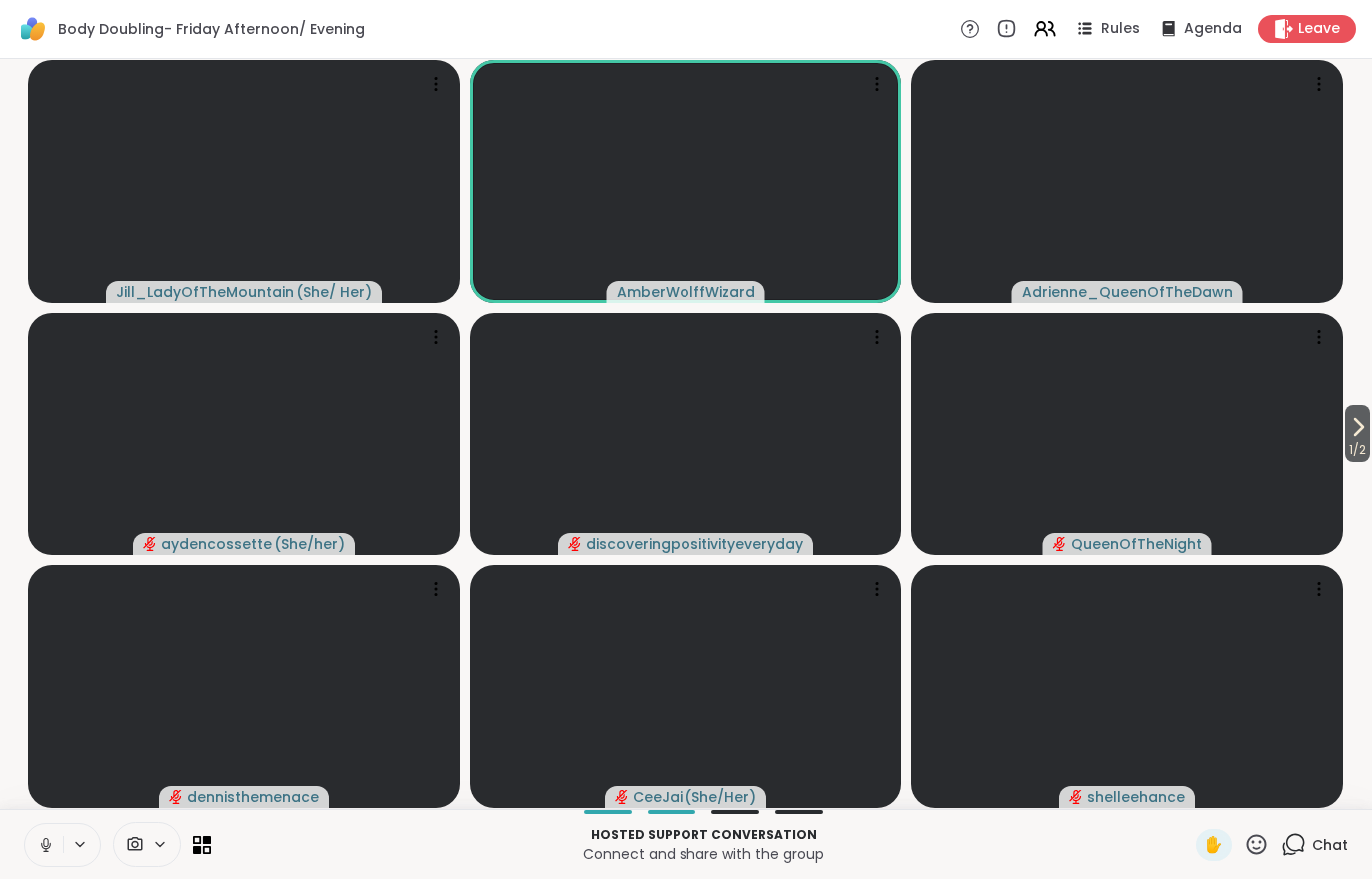click on "1  /  2" at bounding box center (1357, 434) 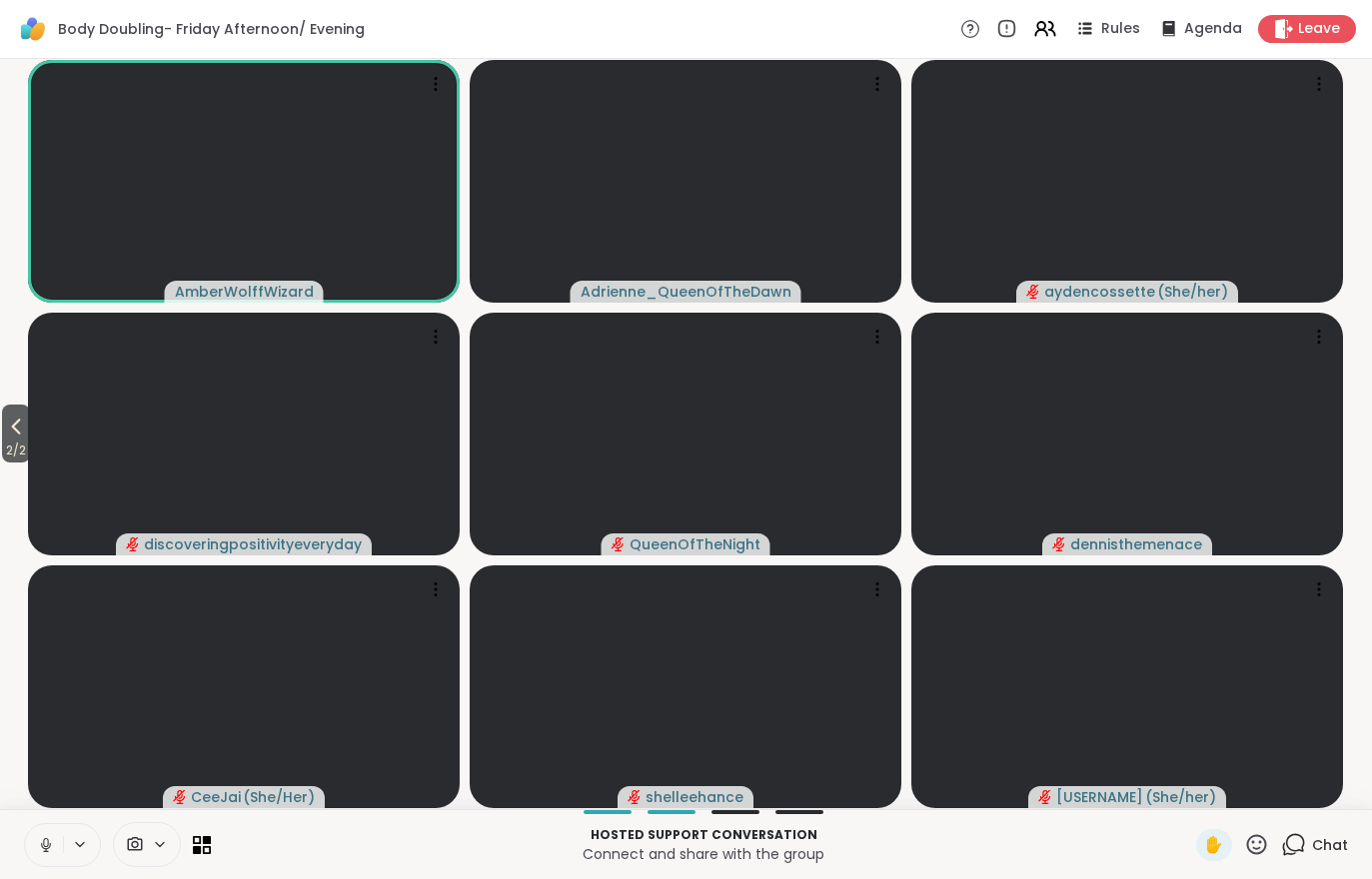 click 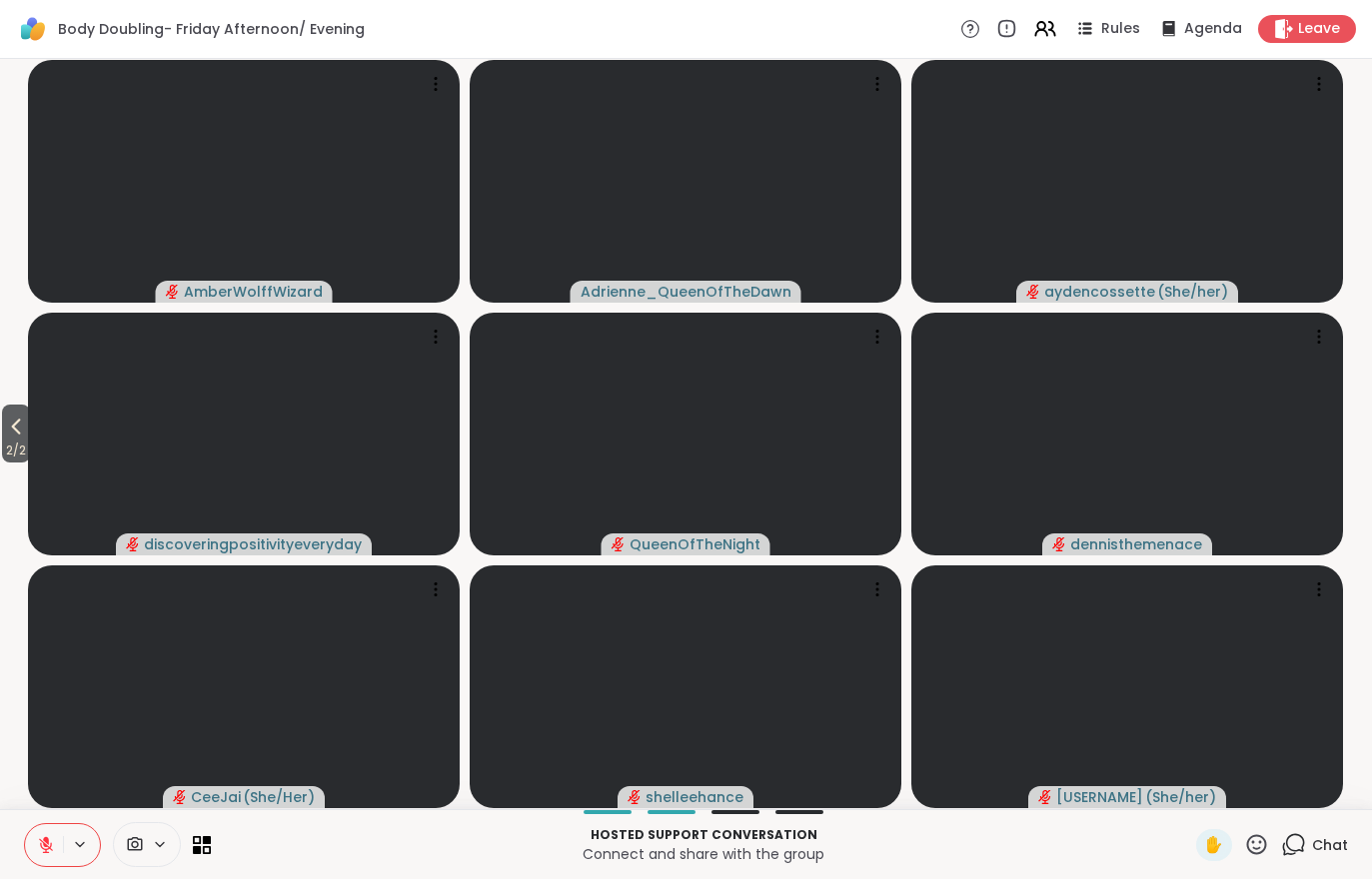 click 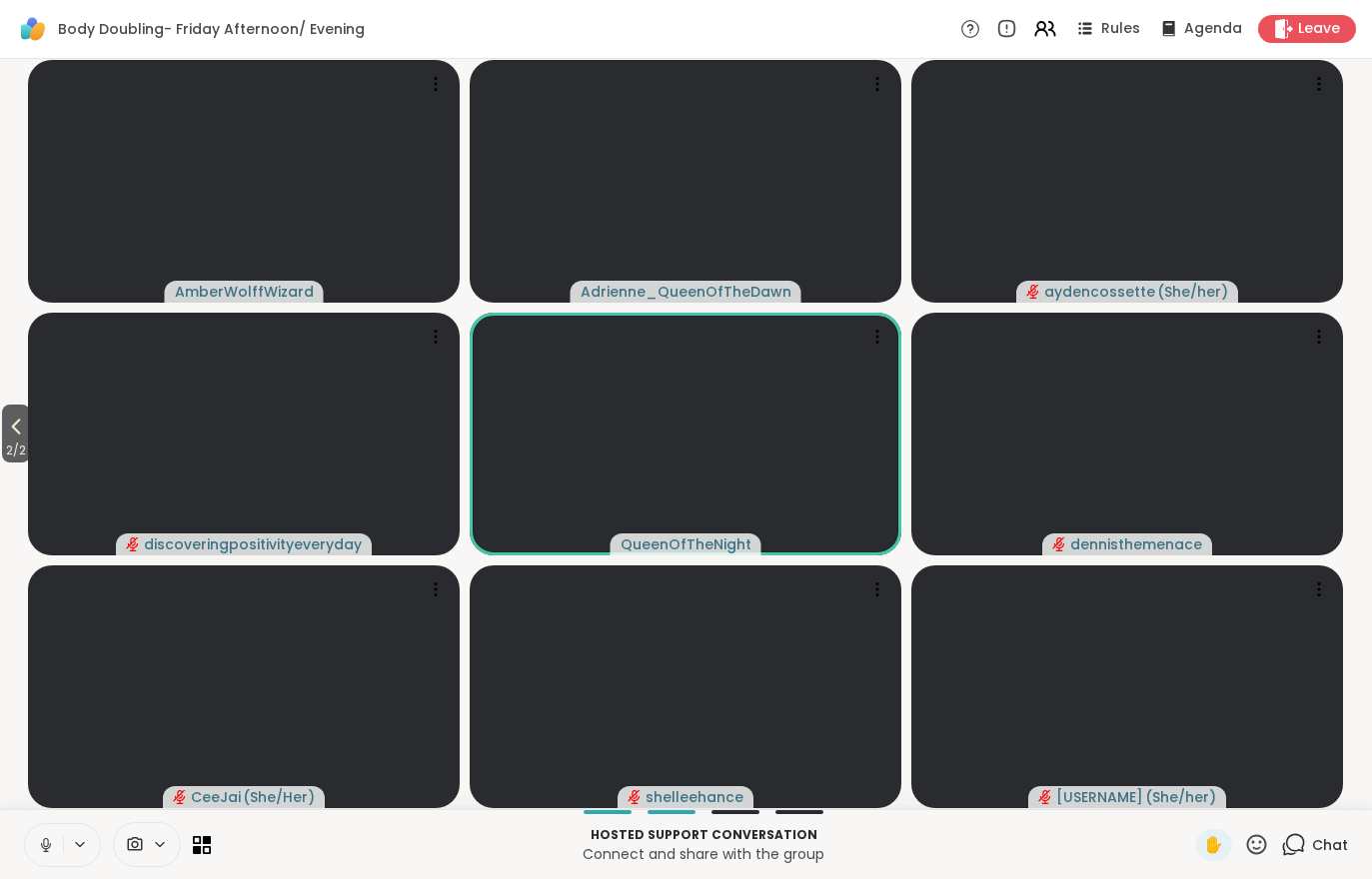 click at bounding box center [44, 845] 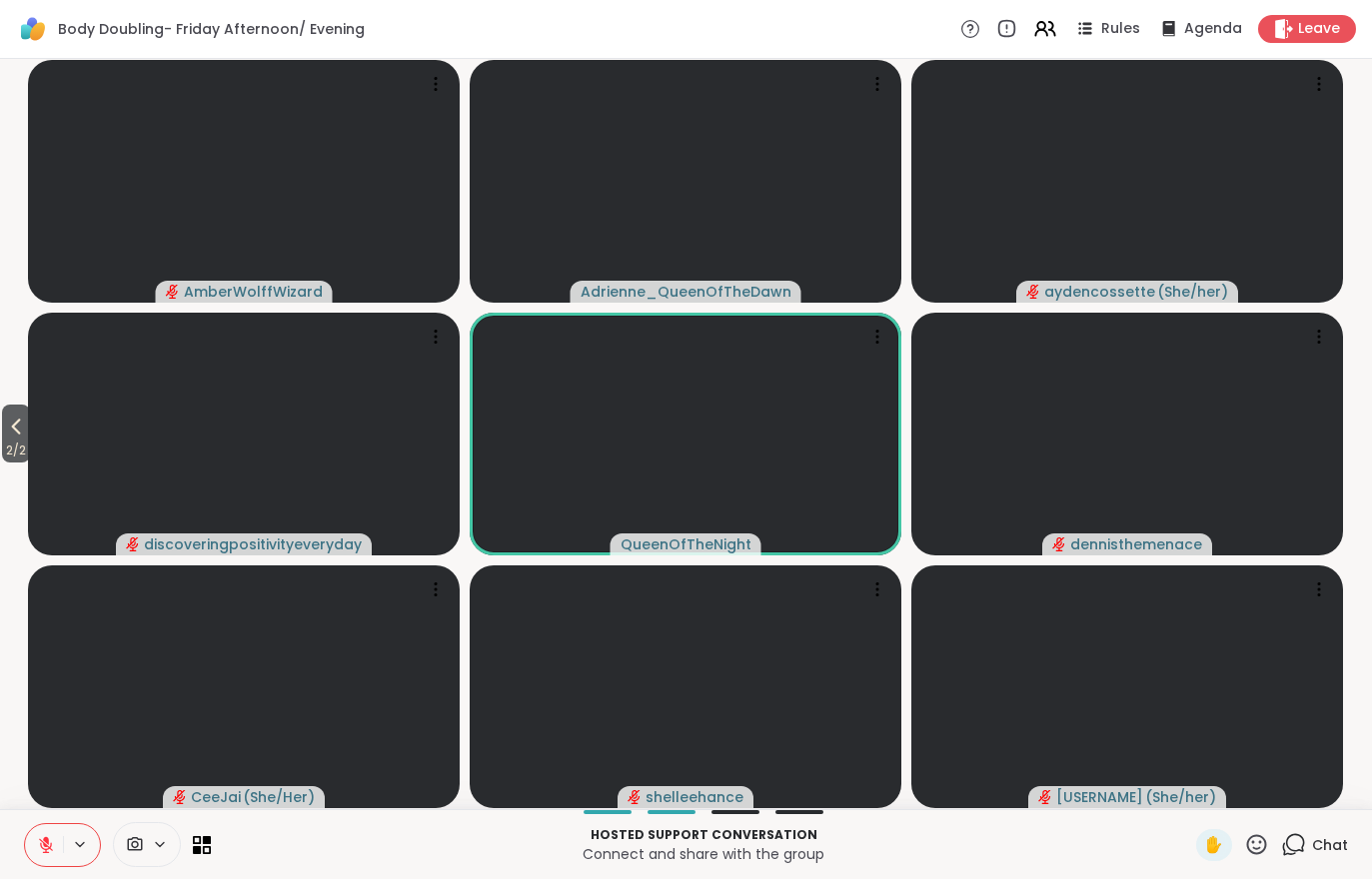 click at bounding box center [44, 845] 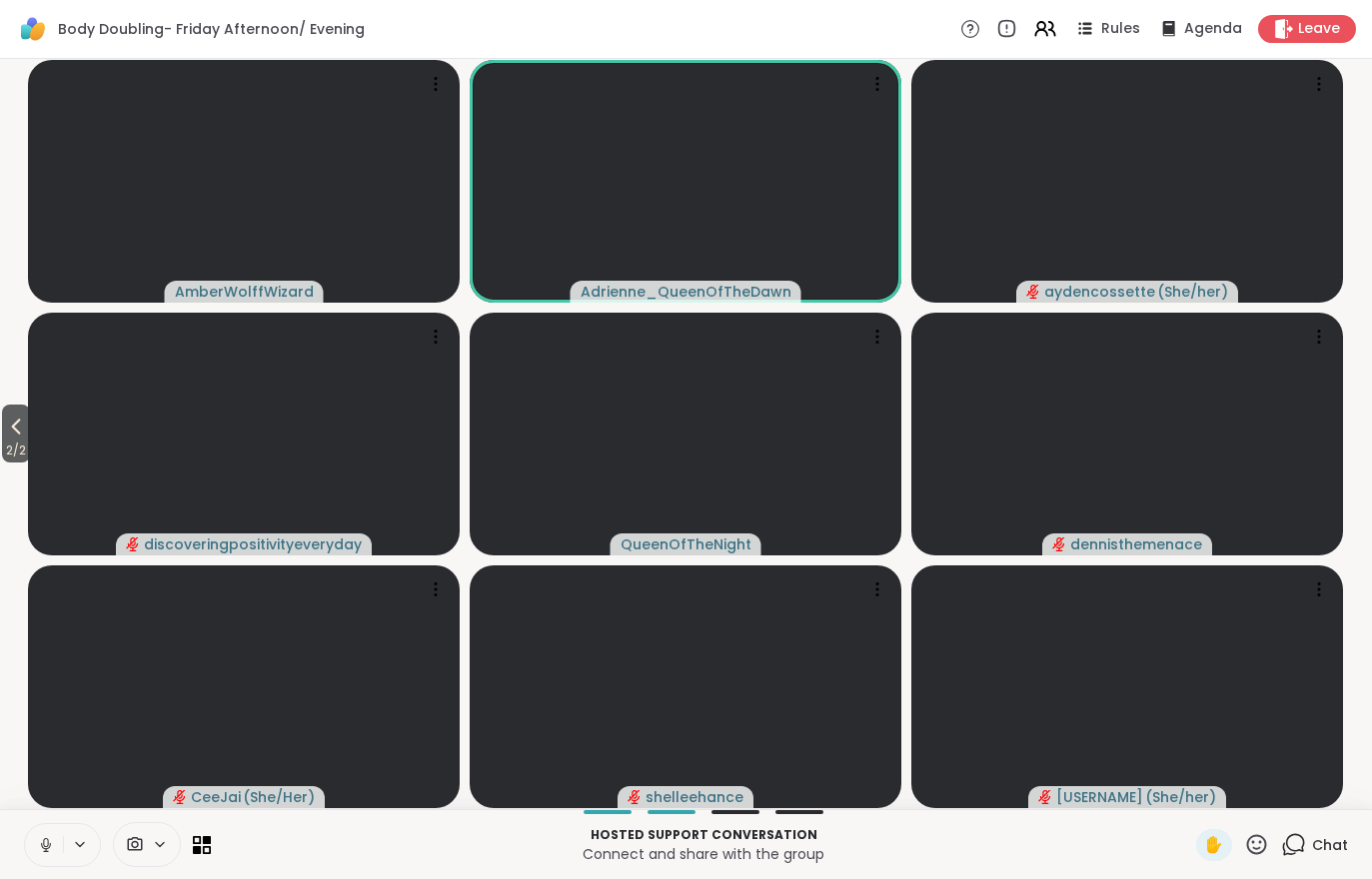 click at bounding box center [44, 845] 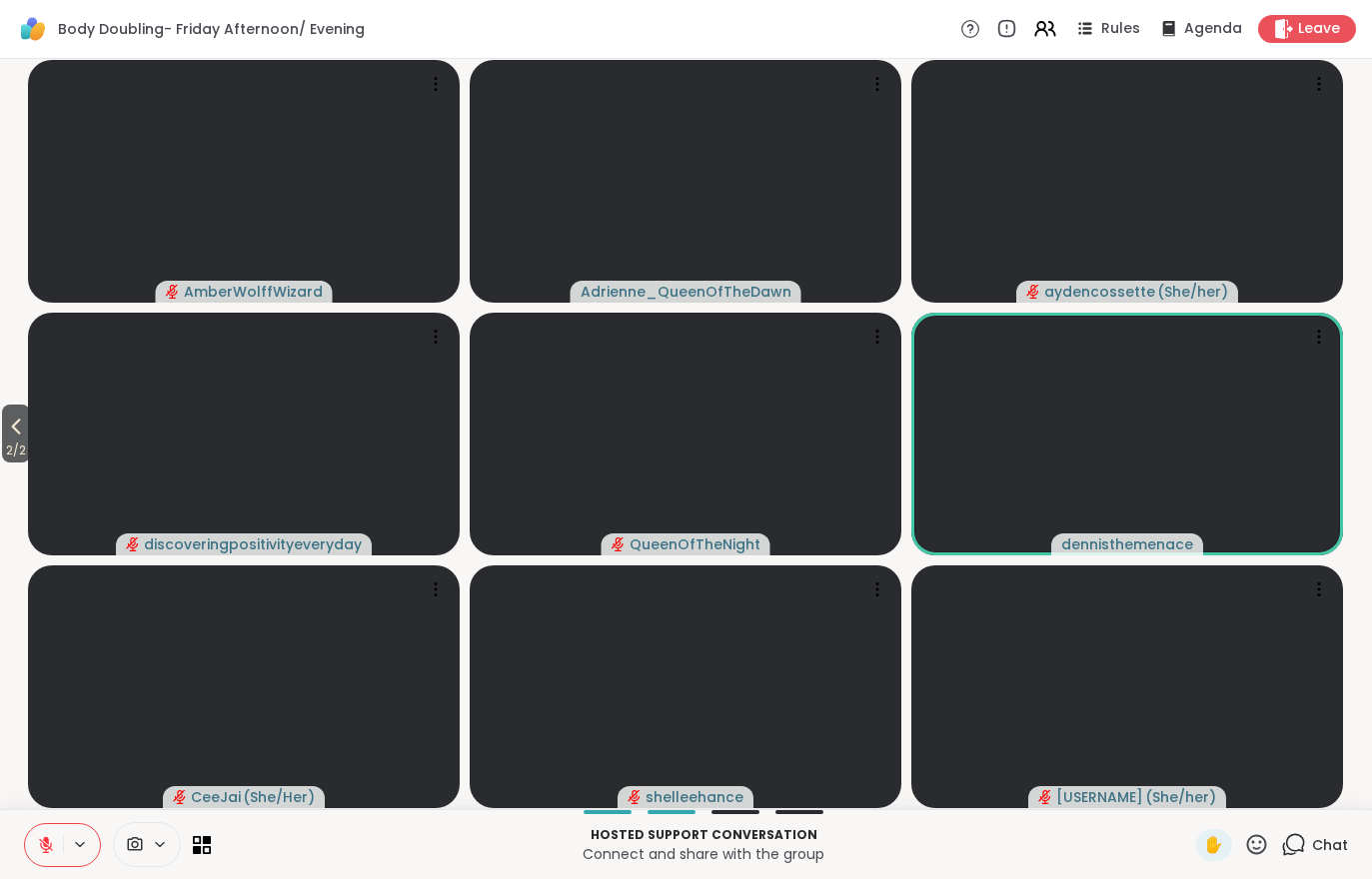 click at bounding box center (44, 845) 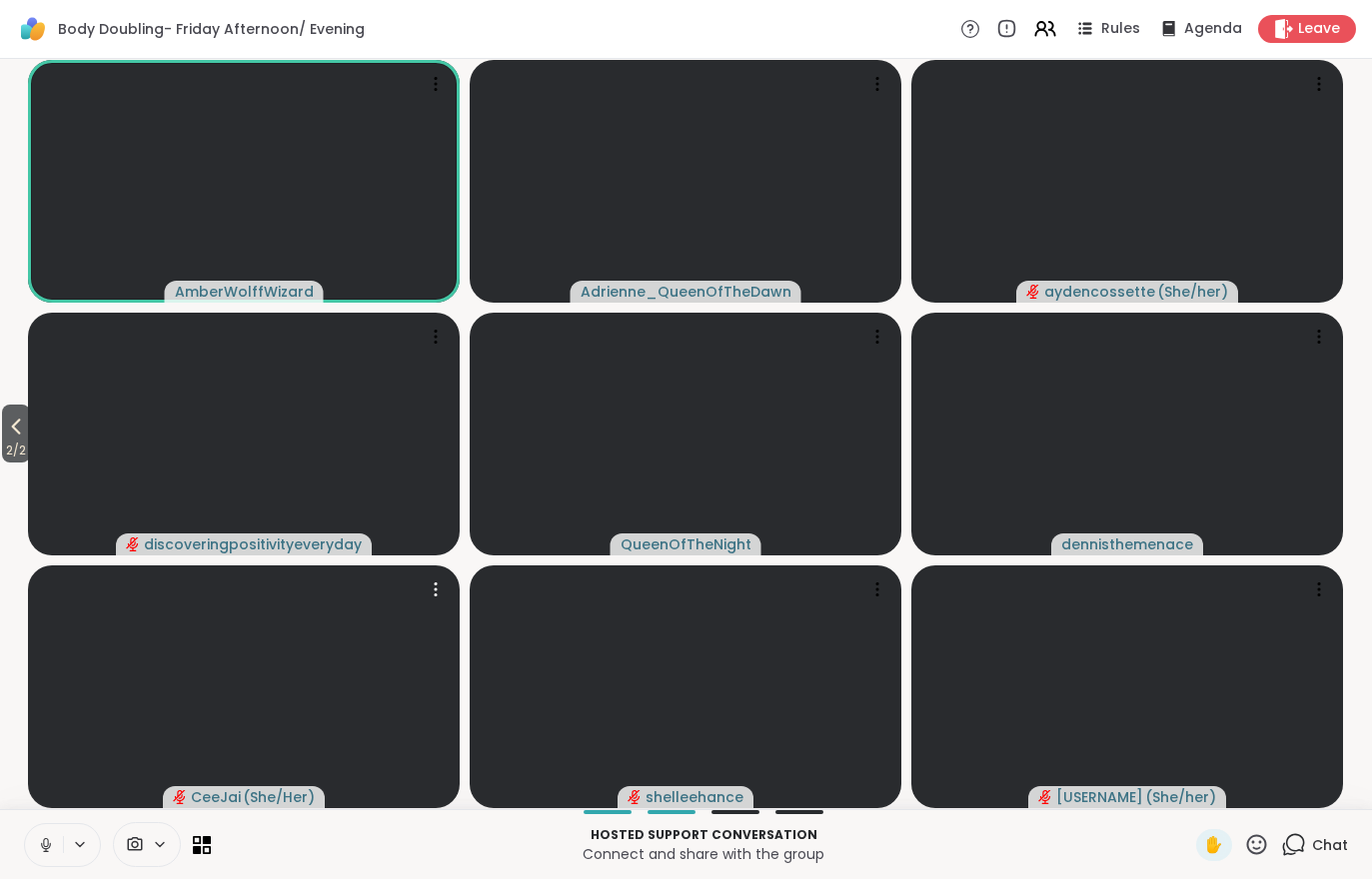 click at bounding box center [244, 686] 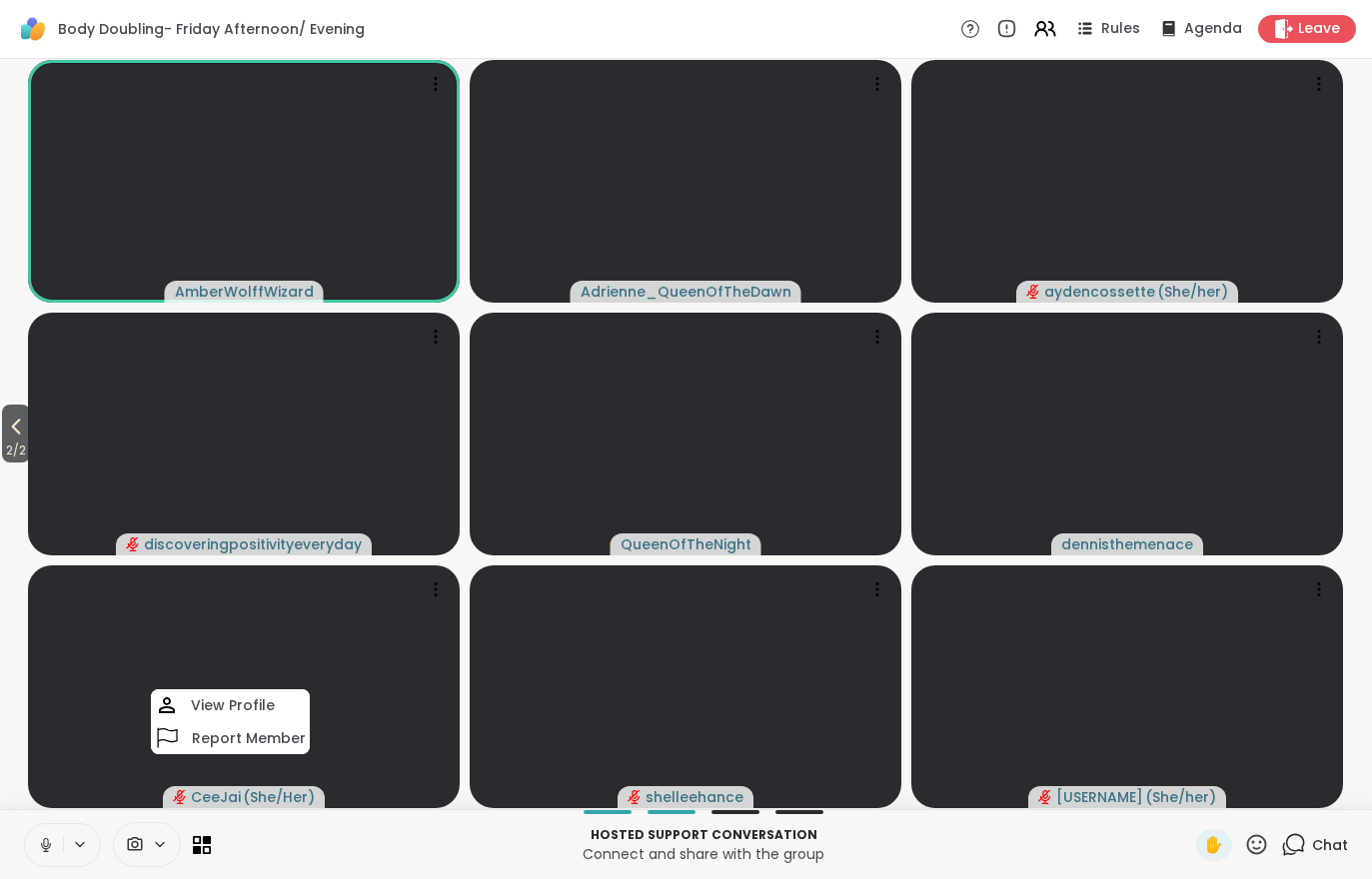 click 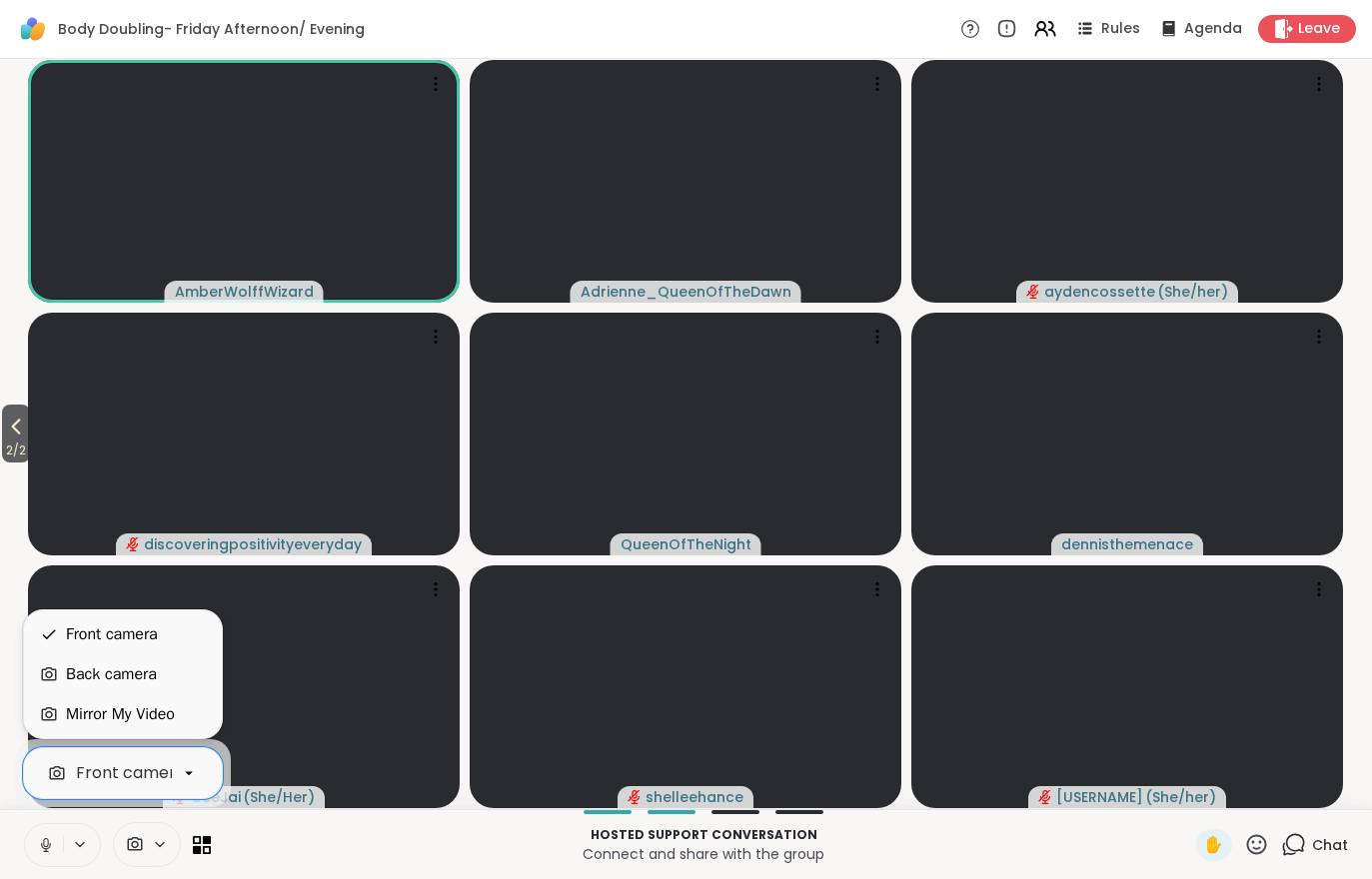 click on "Back camera" at bounding box center (111, 674) 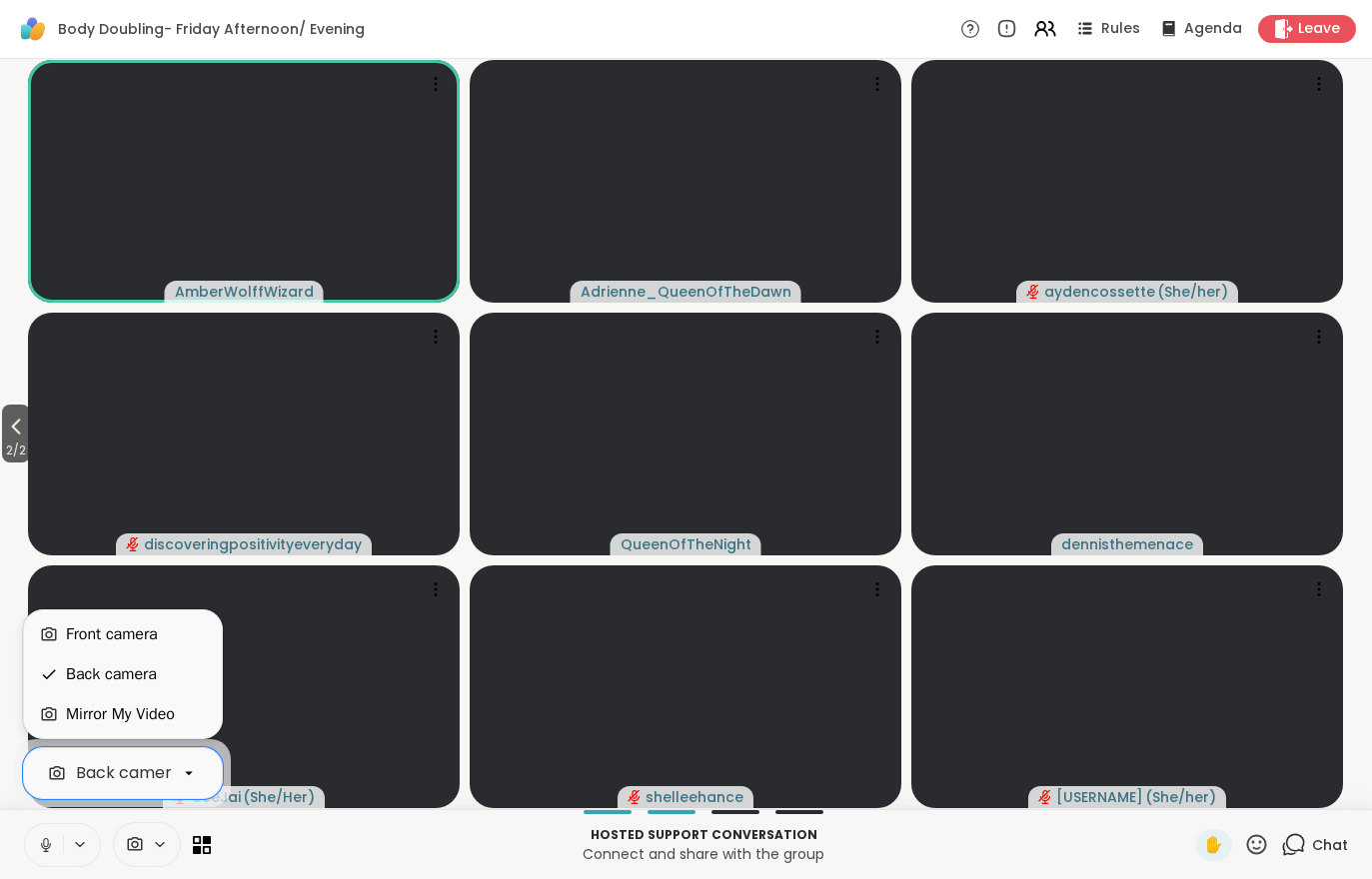 click on "Mirror My Video" at bounding box center (120, 714) 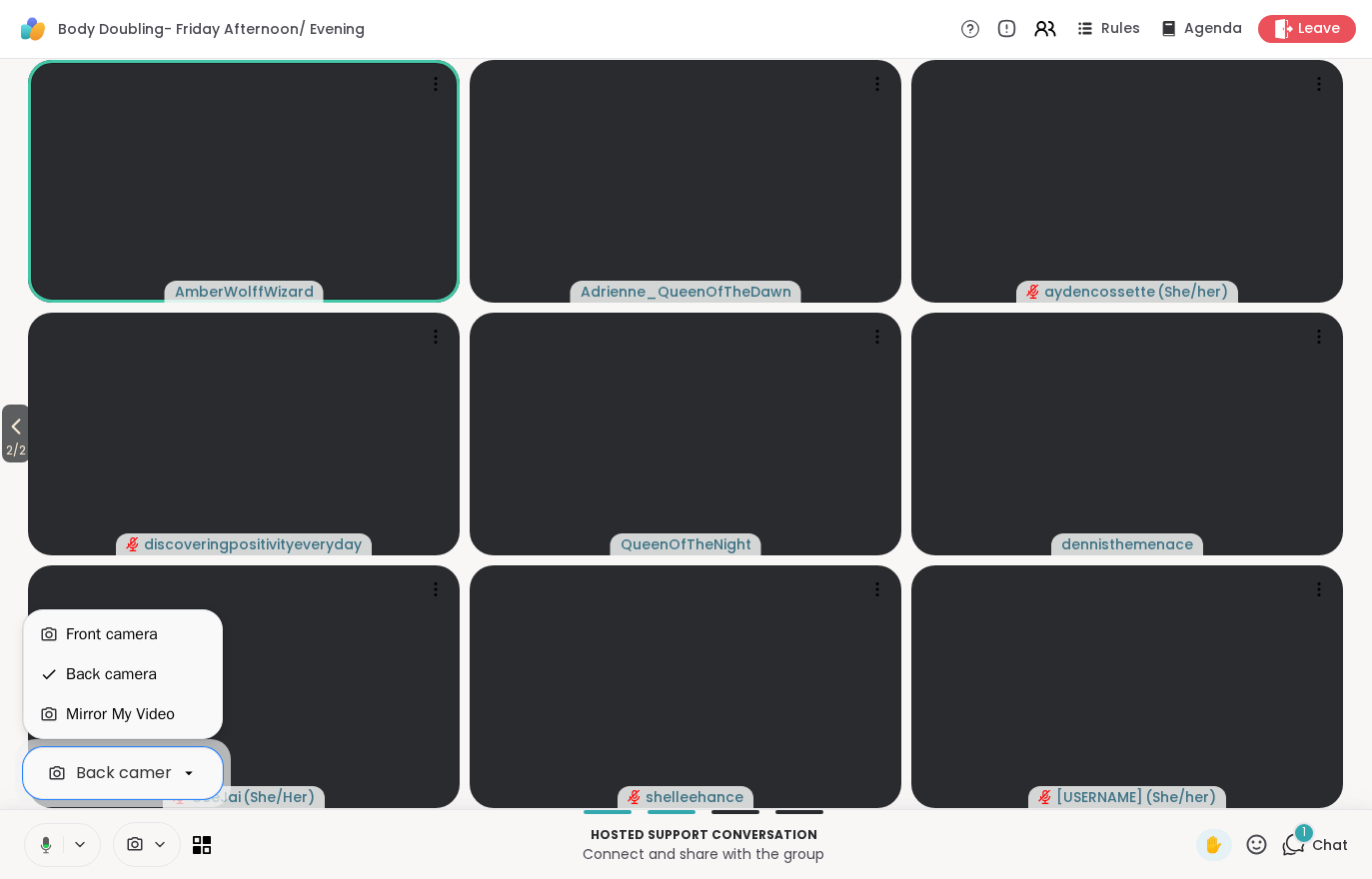 click on "Back camera" at bounding box center (123, 674) 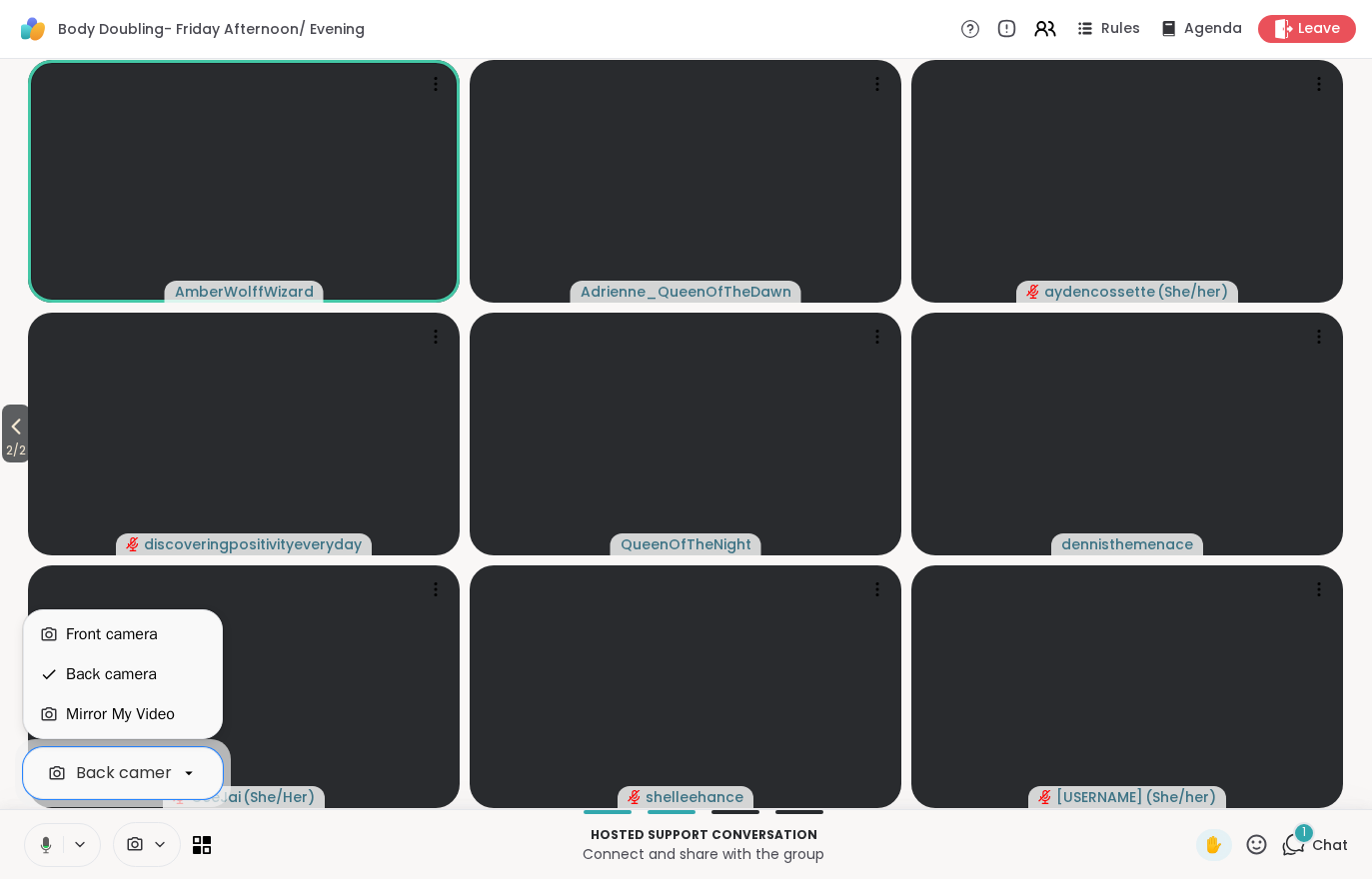 click on "Front camera" at bounding box center (123, 634) 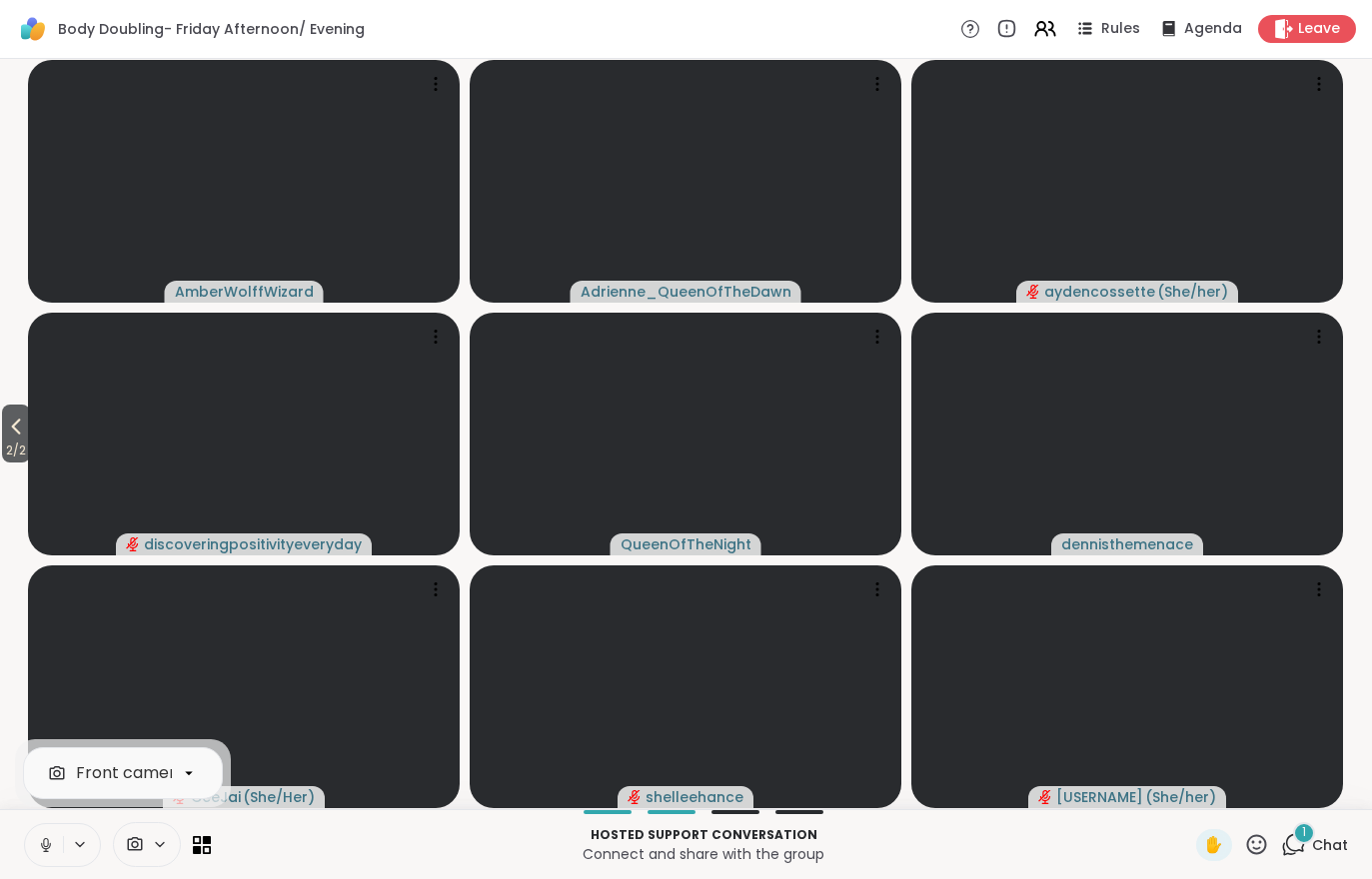 click on "2  /  2" at bounding box center (16, 450) 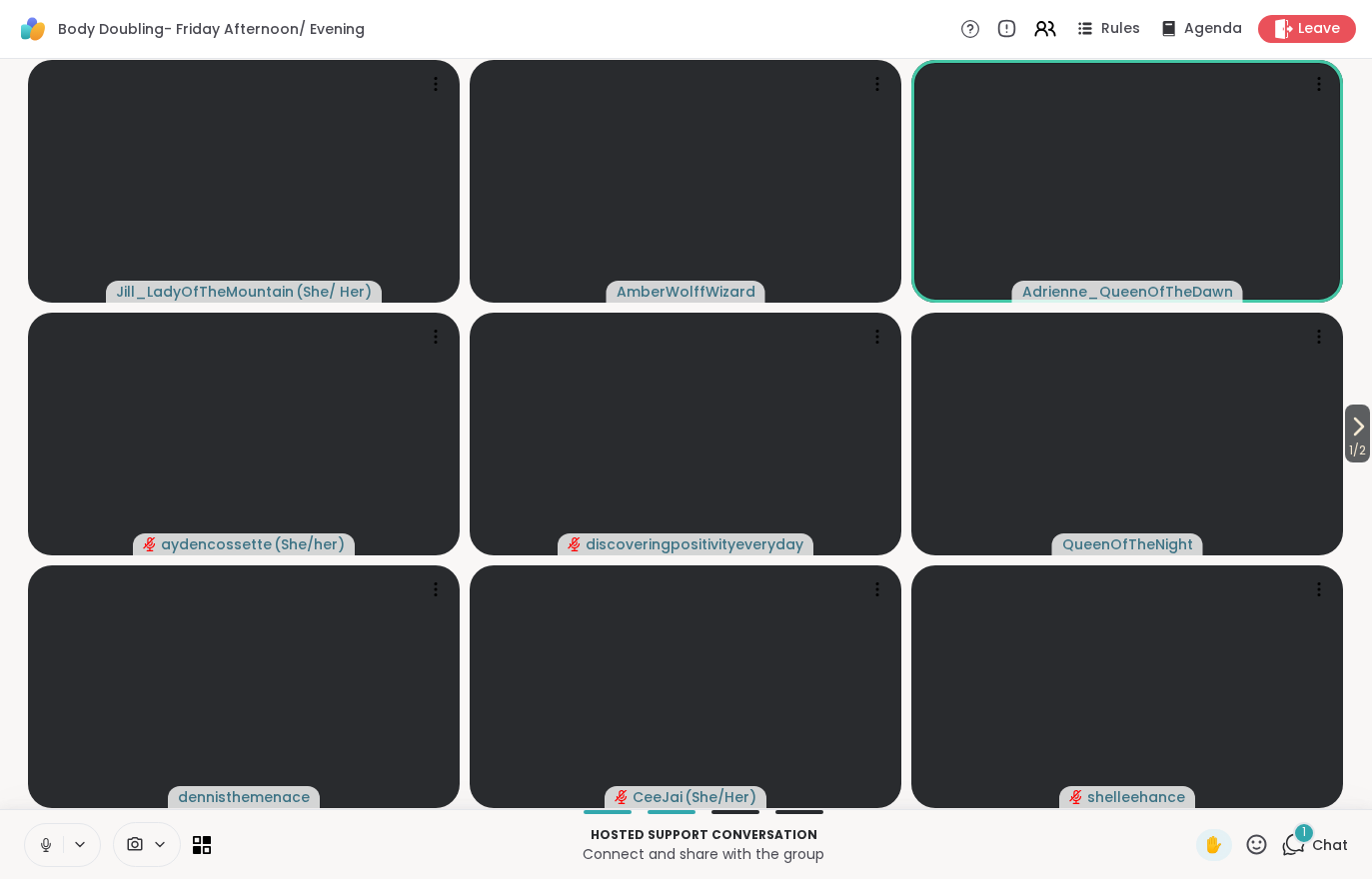 click on "1 Chat" at bounding box center (1314, 845) 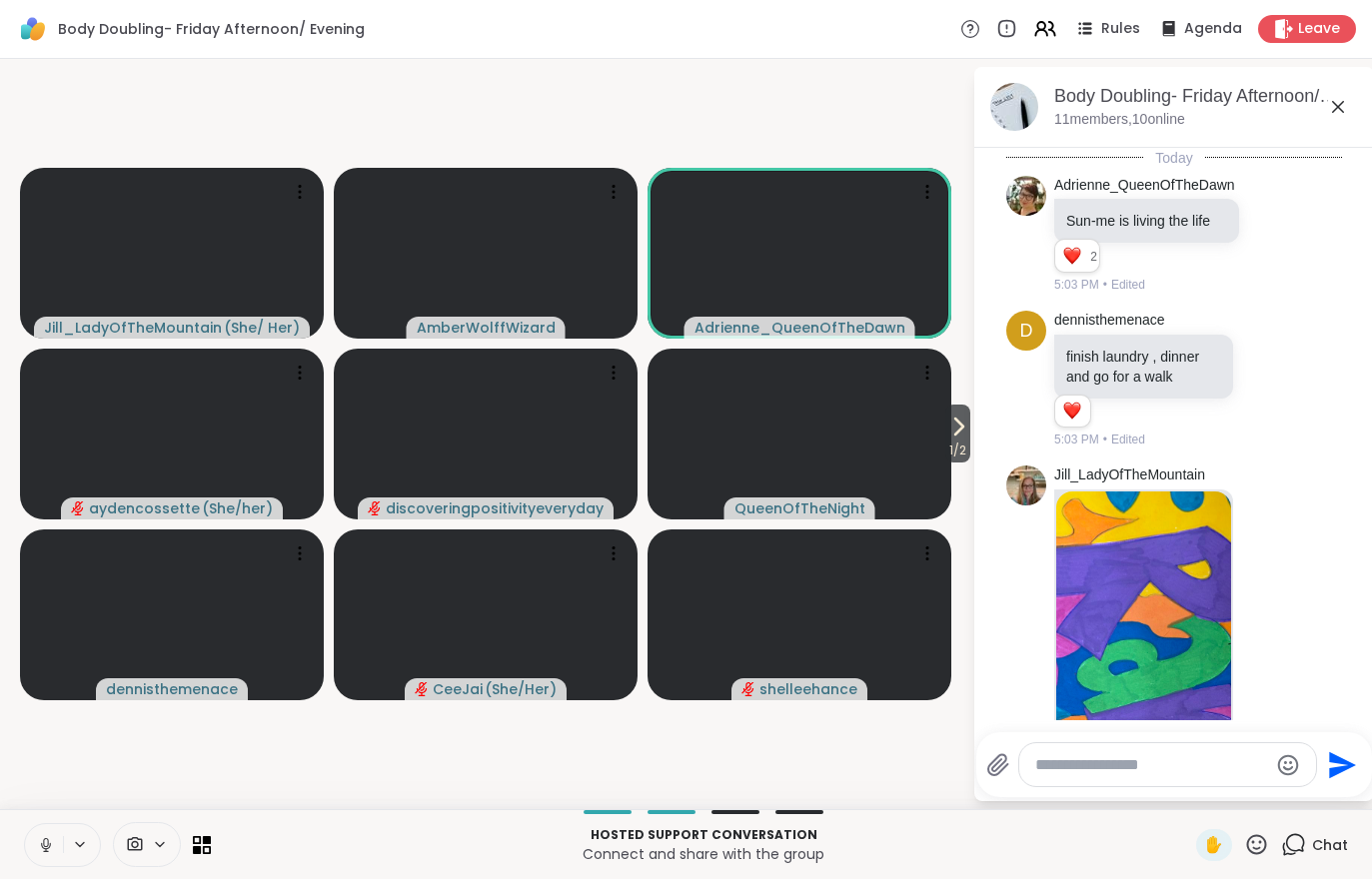scroll, scrollTop: 4963, scrollLeft: 0, axis: vertical 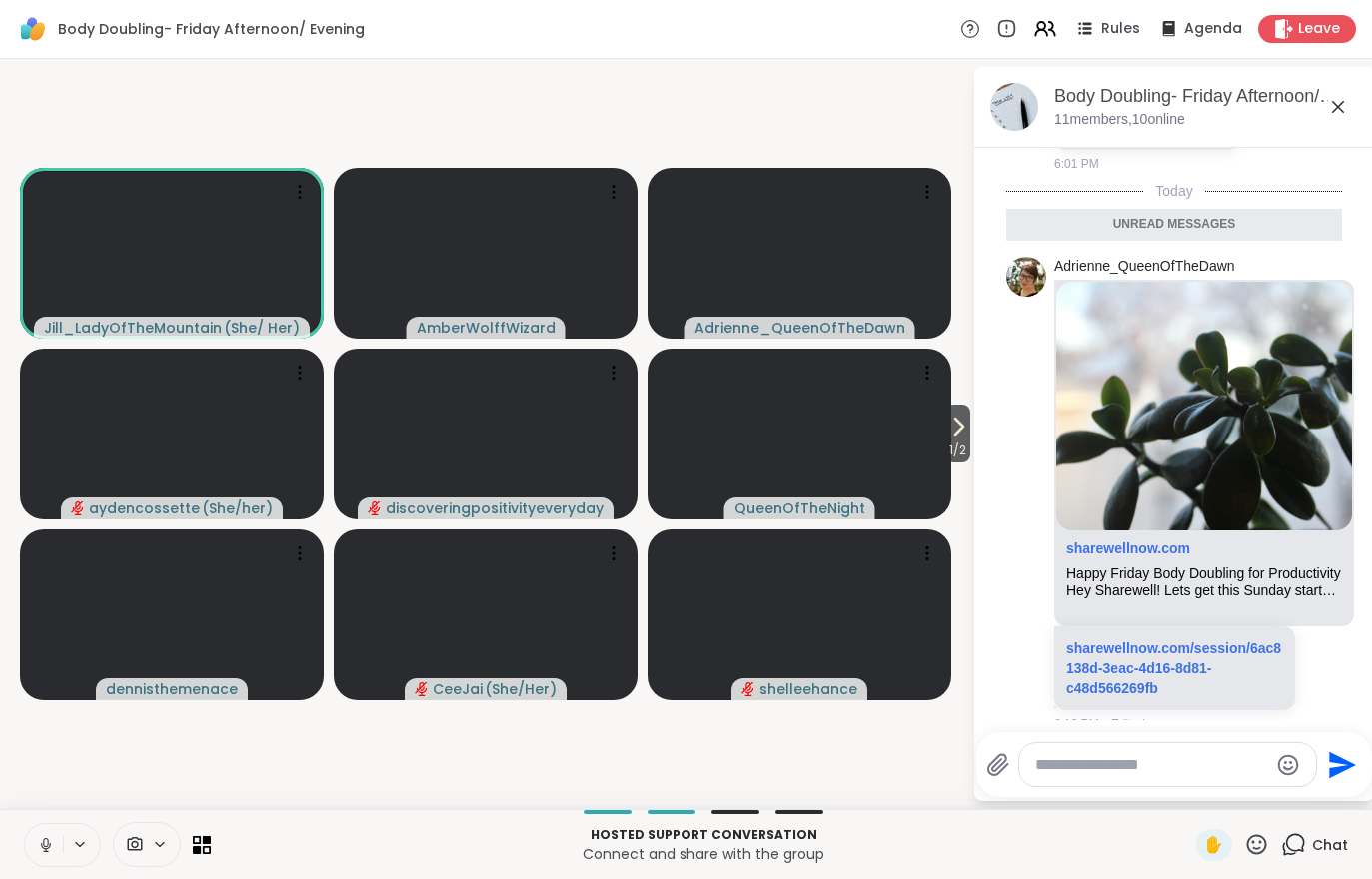 click at bounding box center [44, 845] 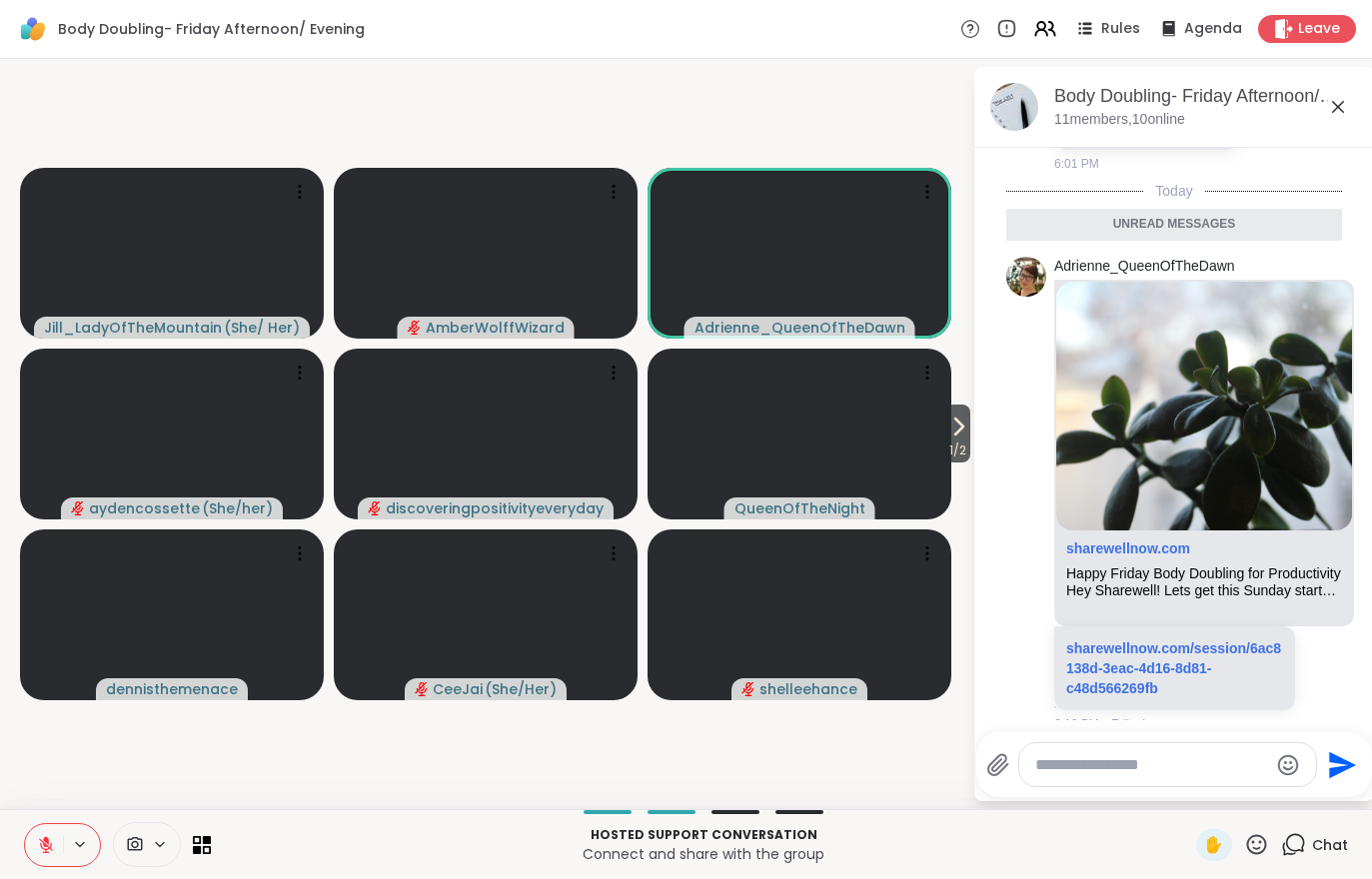 click at bounding box center [133, 844] 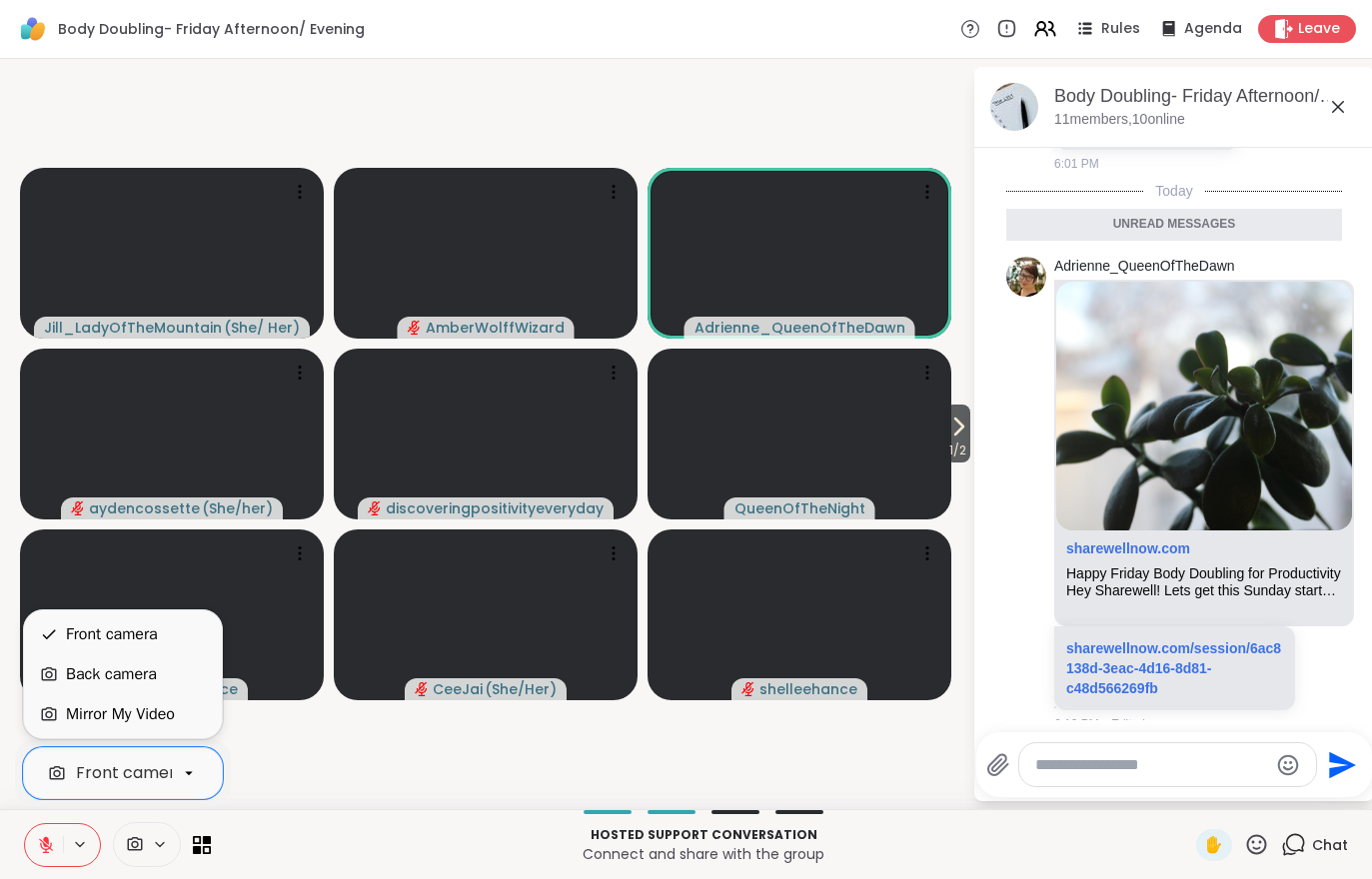 click on "Back camera" at bounding box center (123, 674) 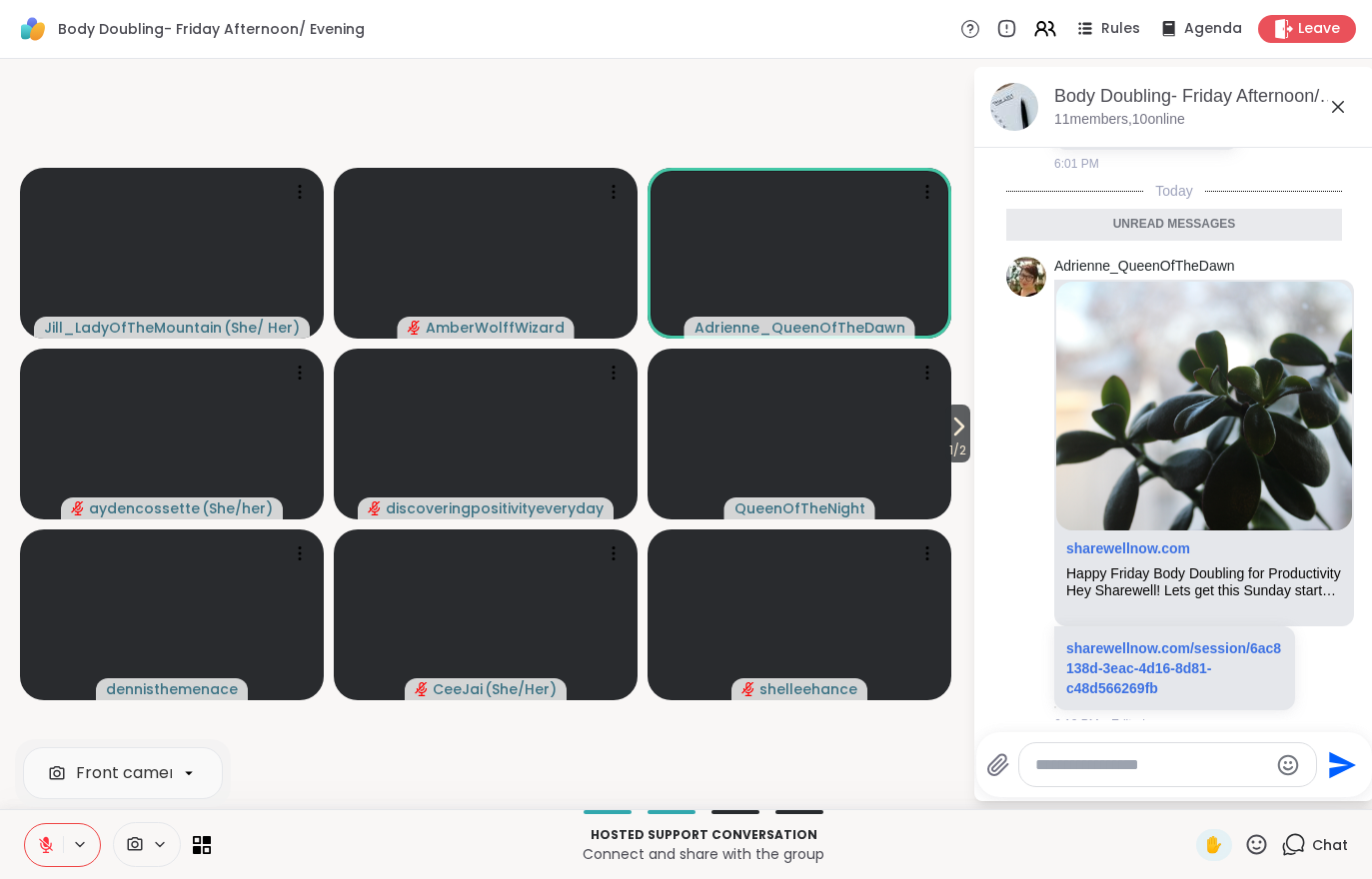 click 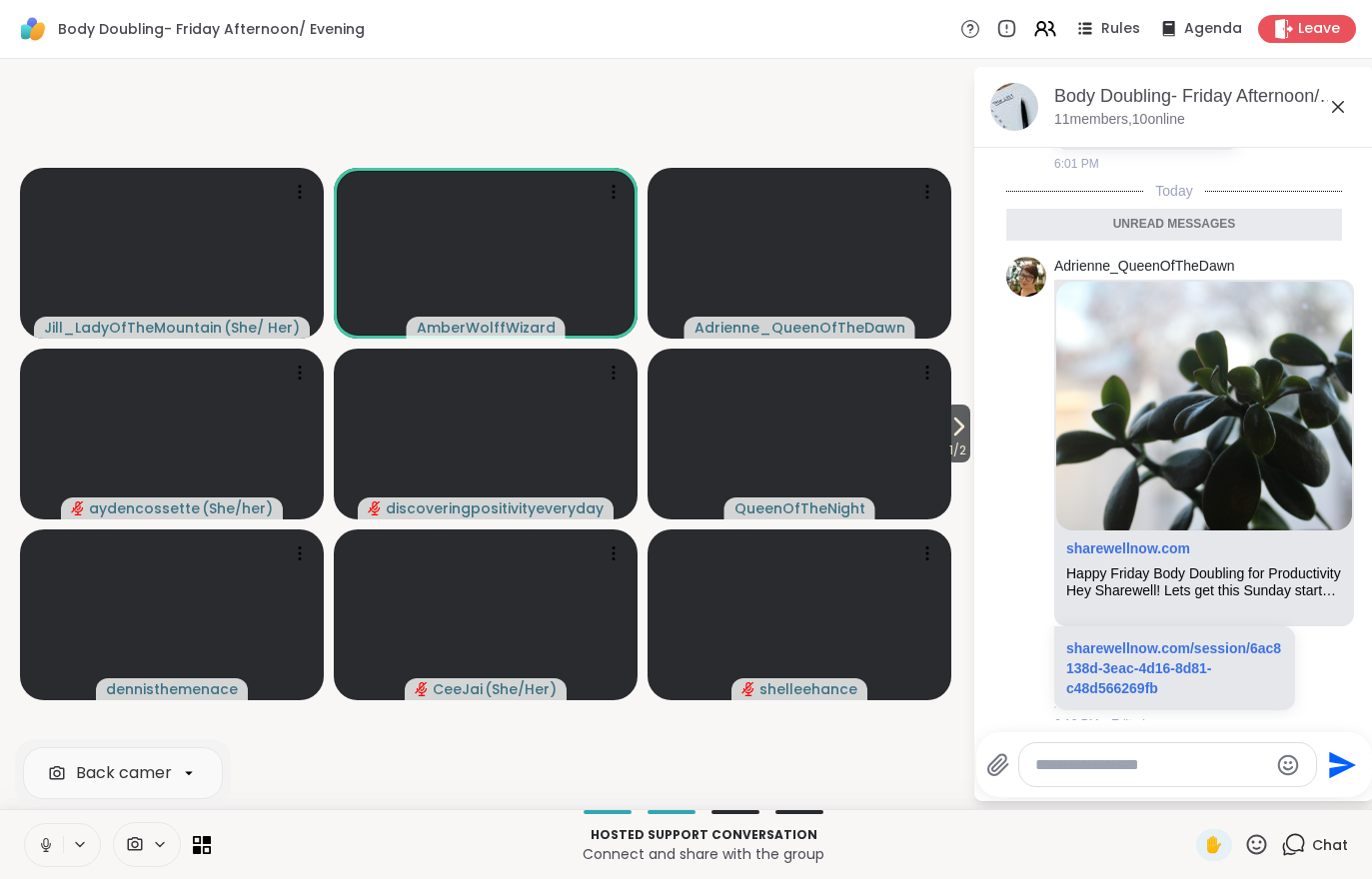 click on "Chat" at bounding box center (1330, 845) 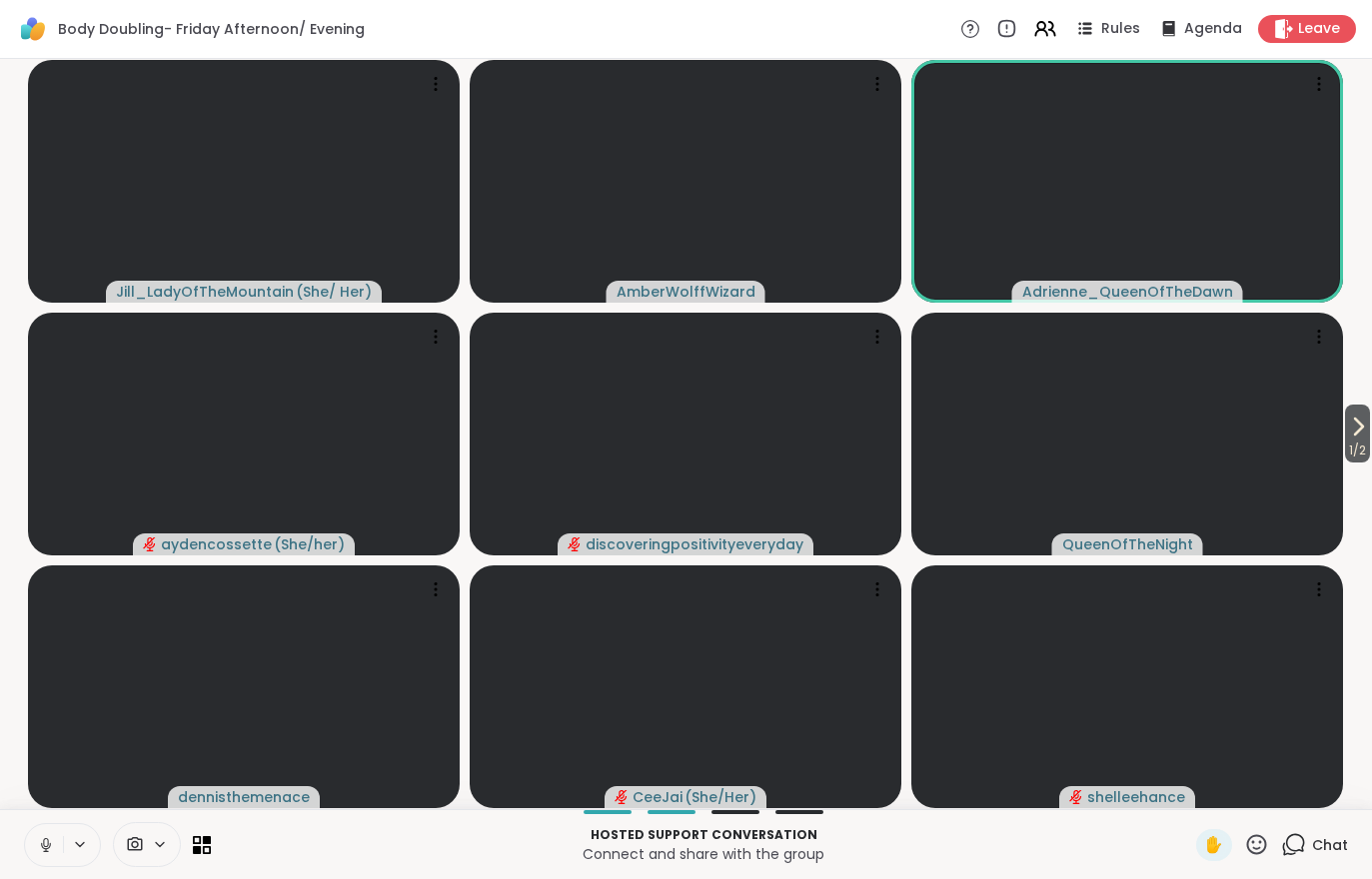 click 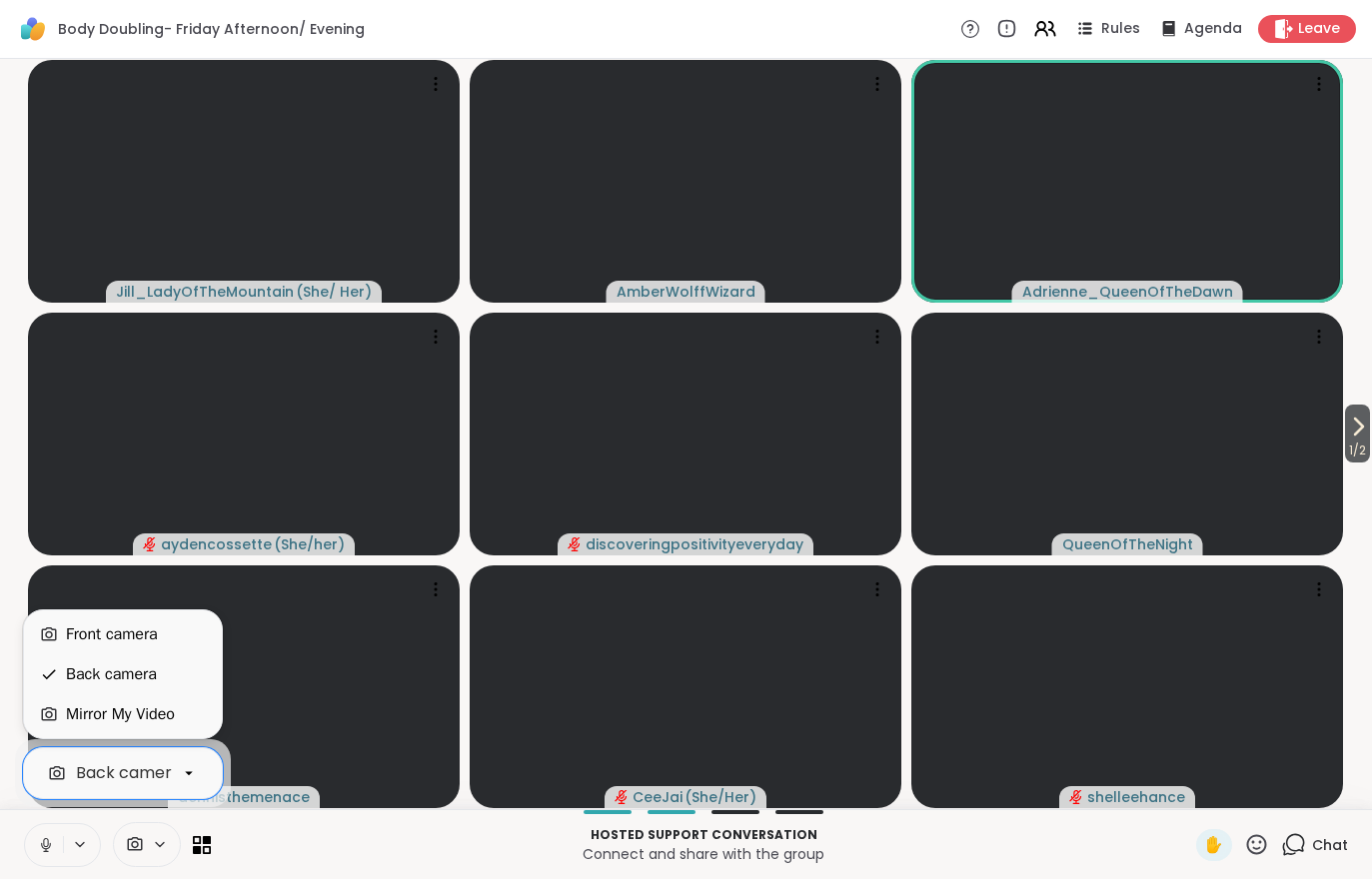 click on "Front camera" at bounding box center [112, 634] 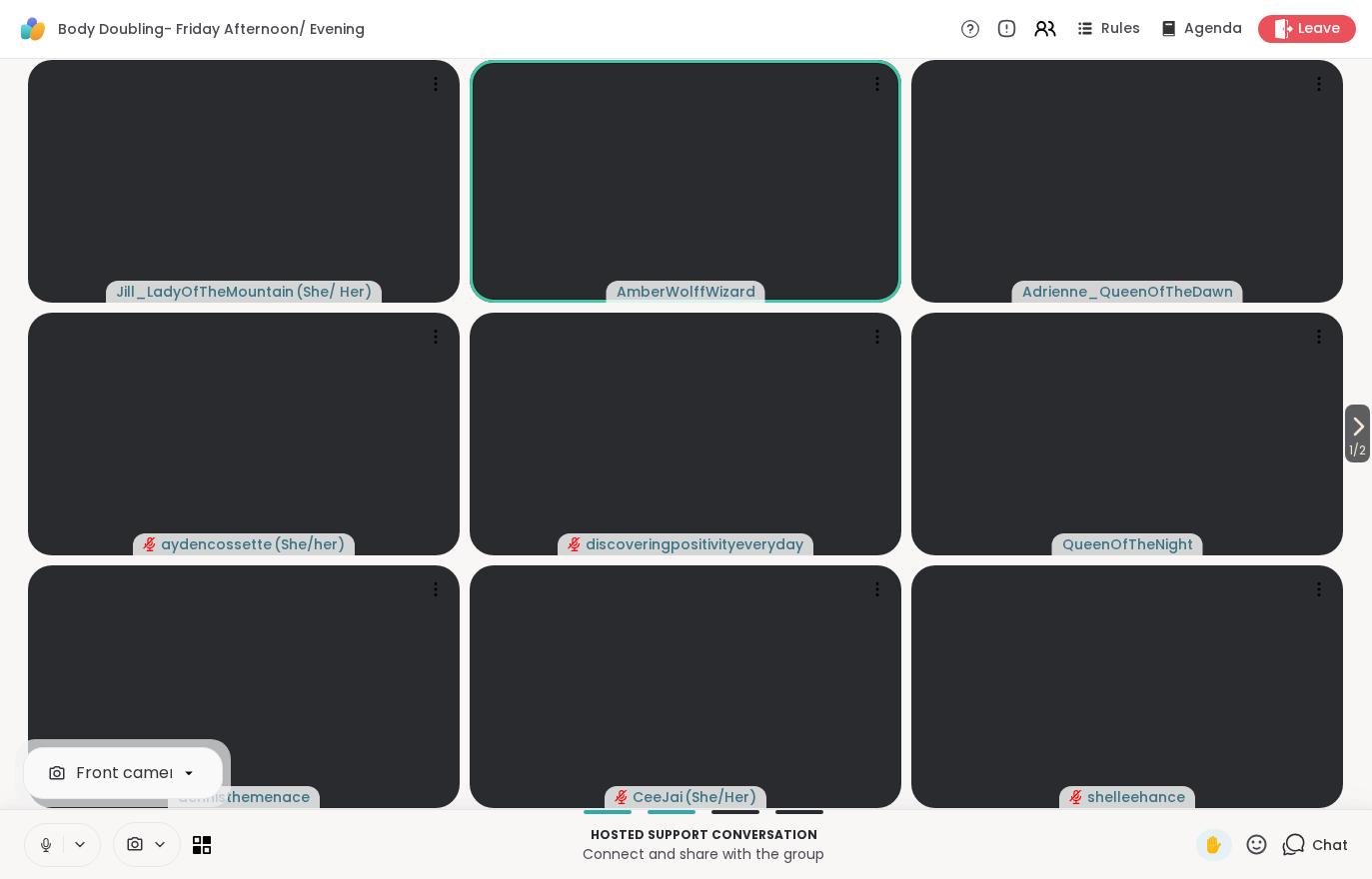 click on "Front camera Hosted support conversation Connect and share with the group ✋ Chat" at bounding box center [686, 844] 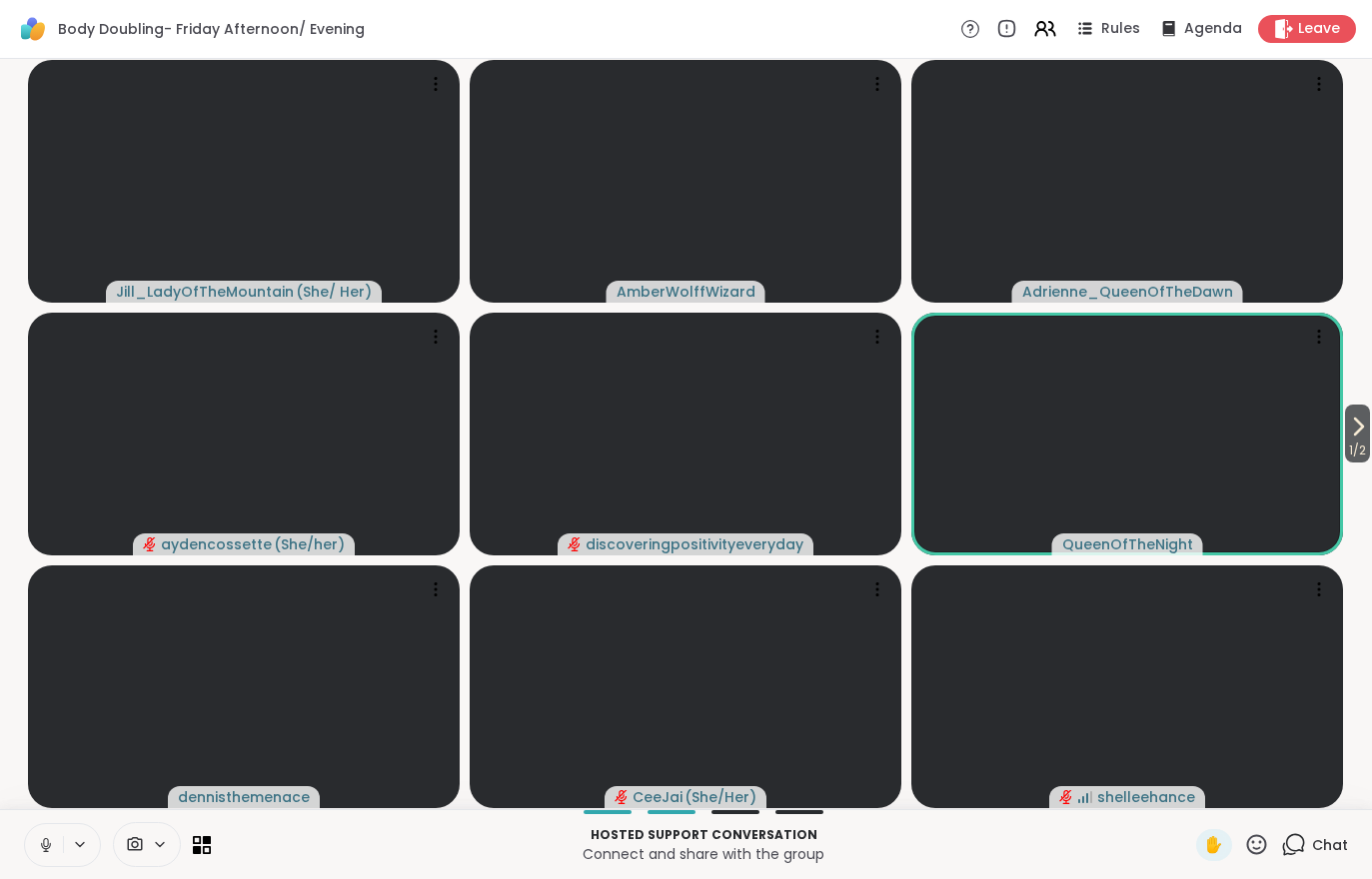 click 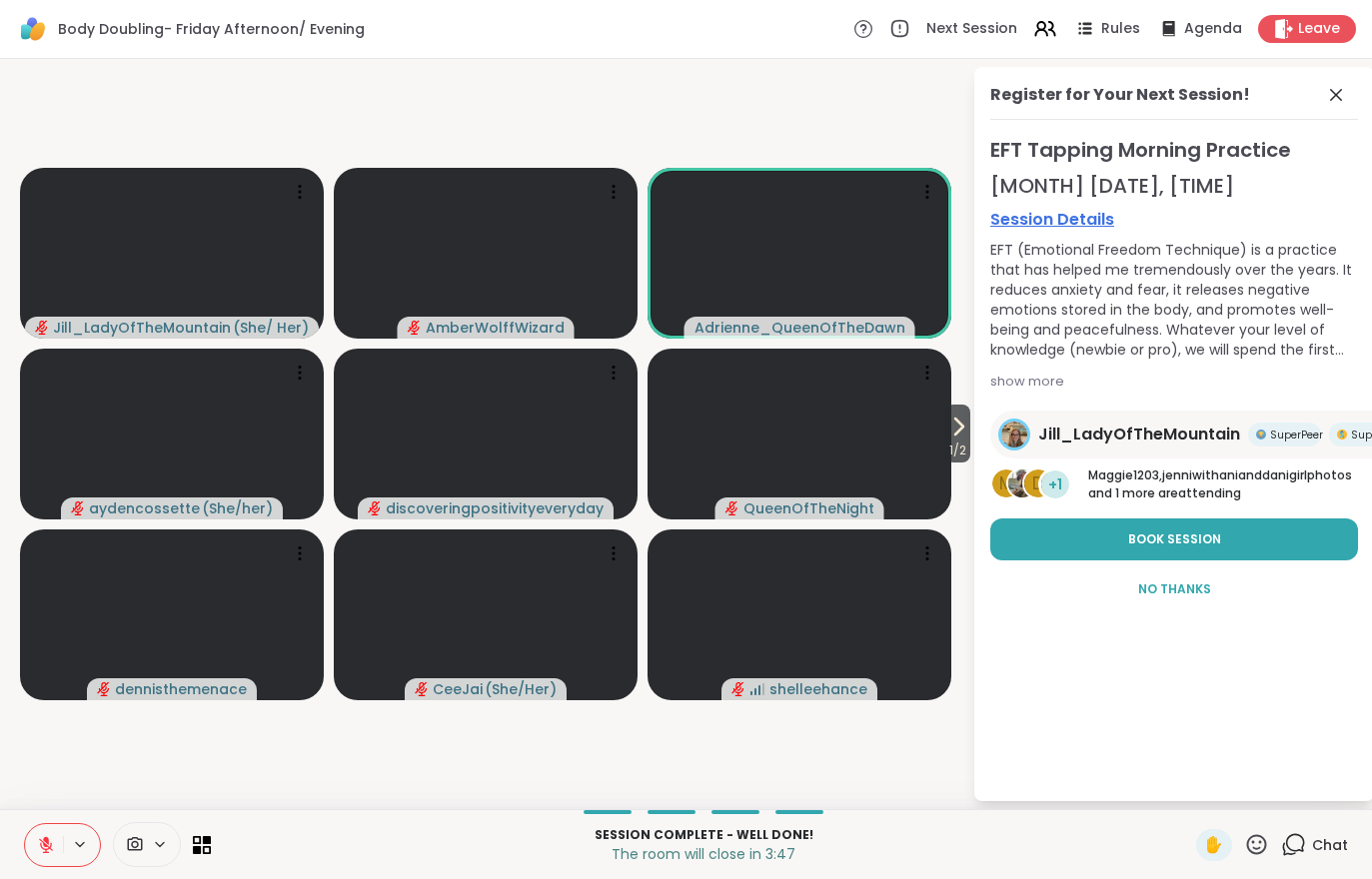 click at bounding box center [44, 845] 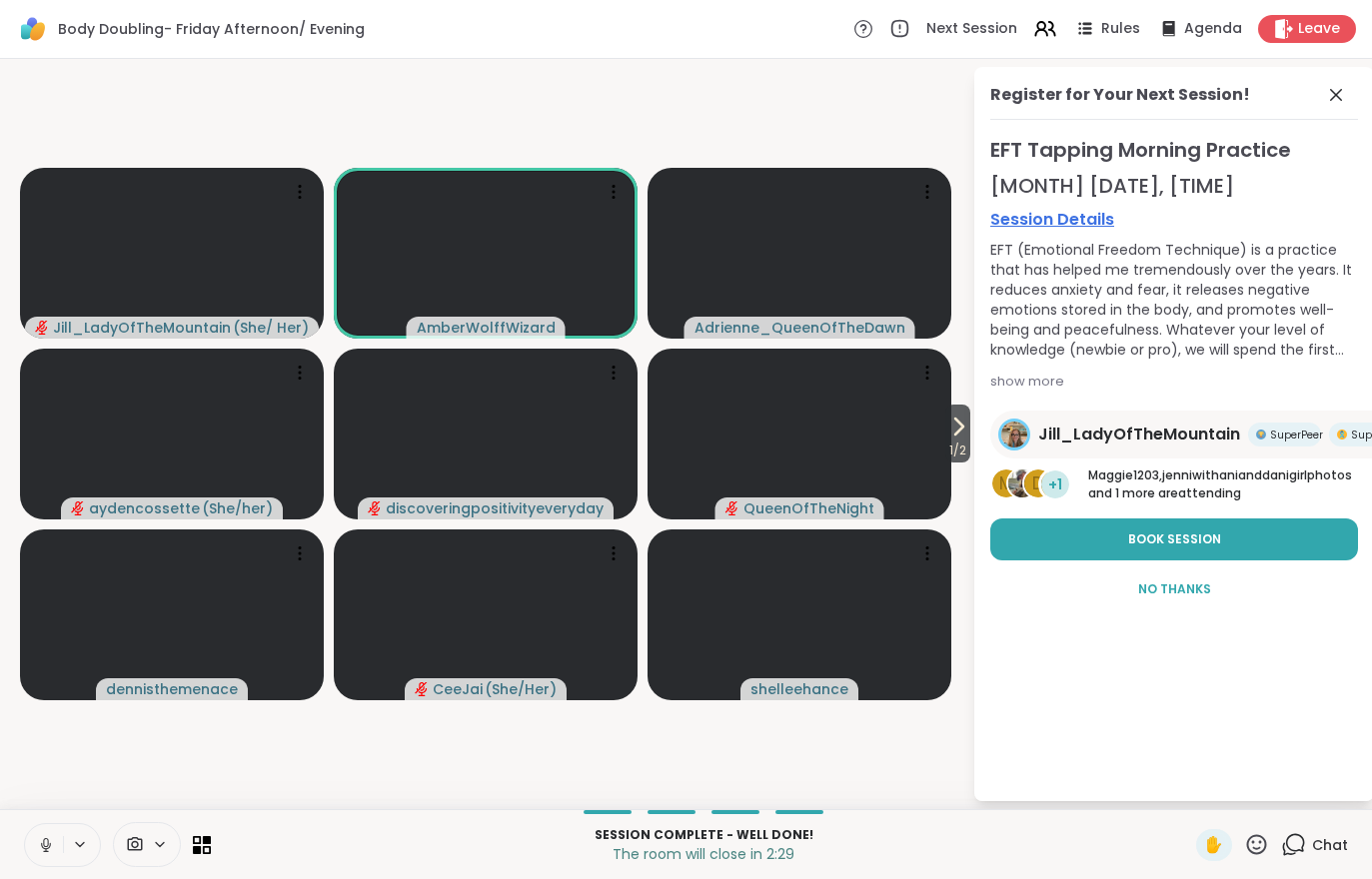 click on "Leave" at bounding box center (1307, 29) 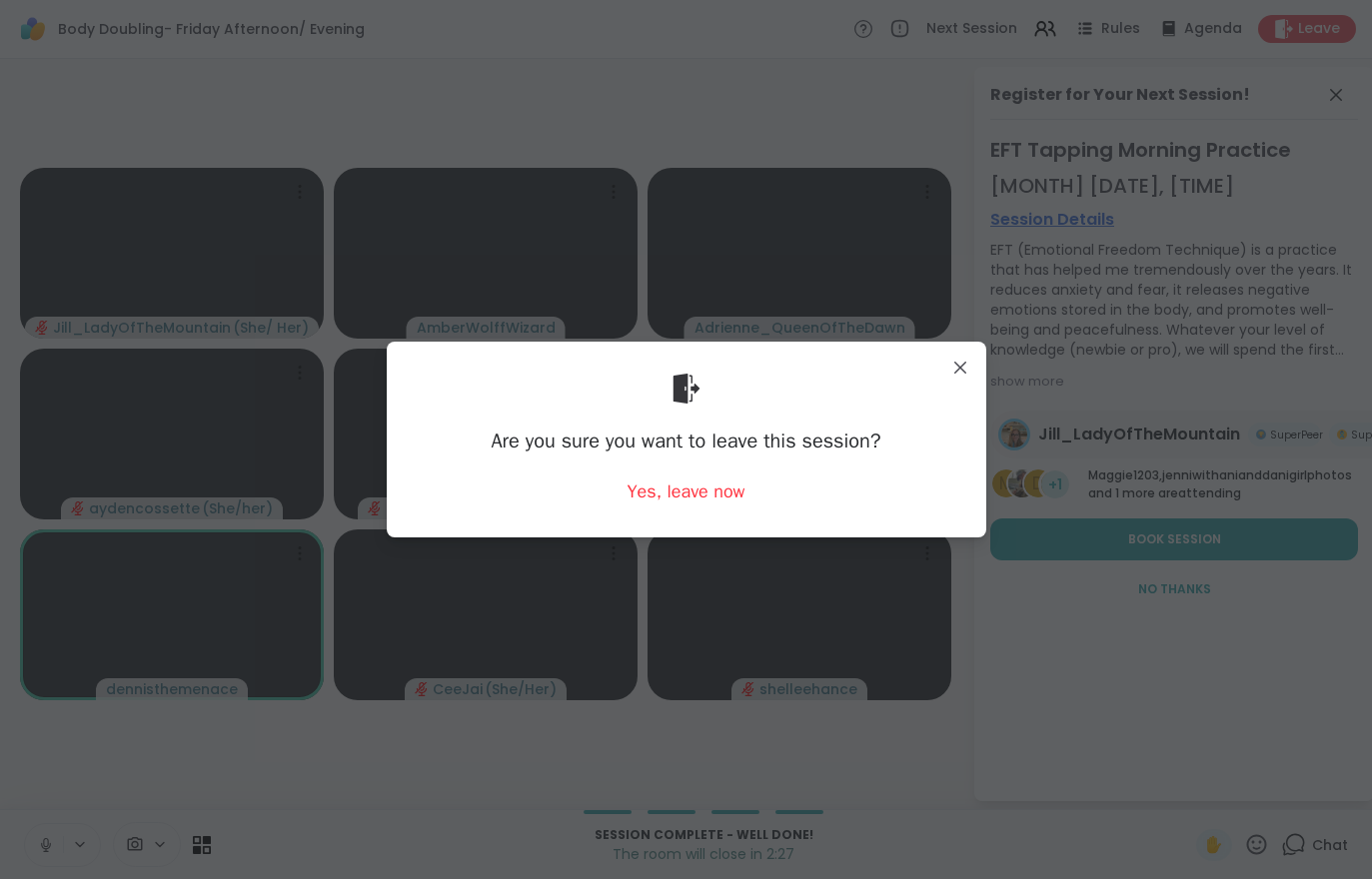 click on "Yes, leave now" at bounding box center [686, 491] 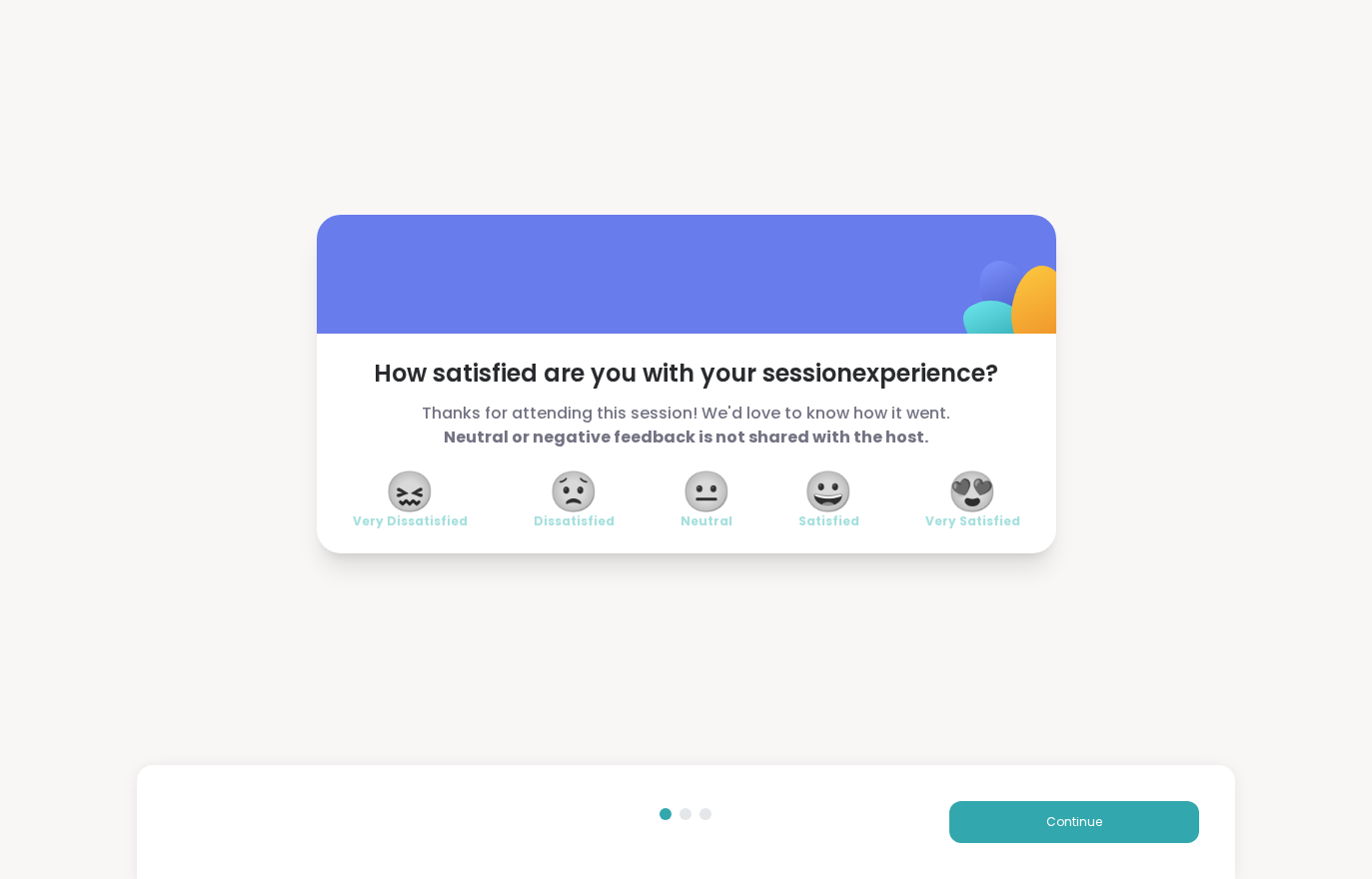 click on "Continue" at bounding box center [1074, 822] 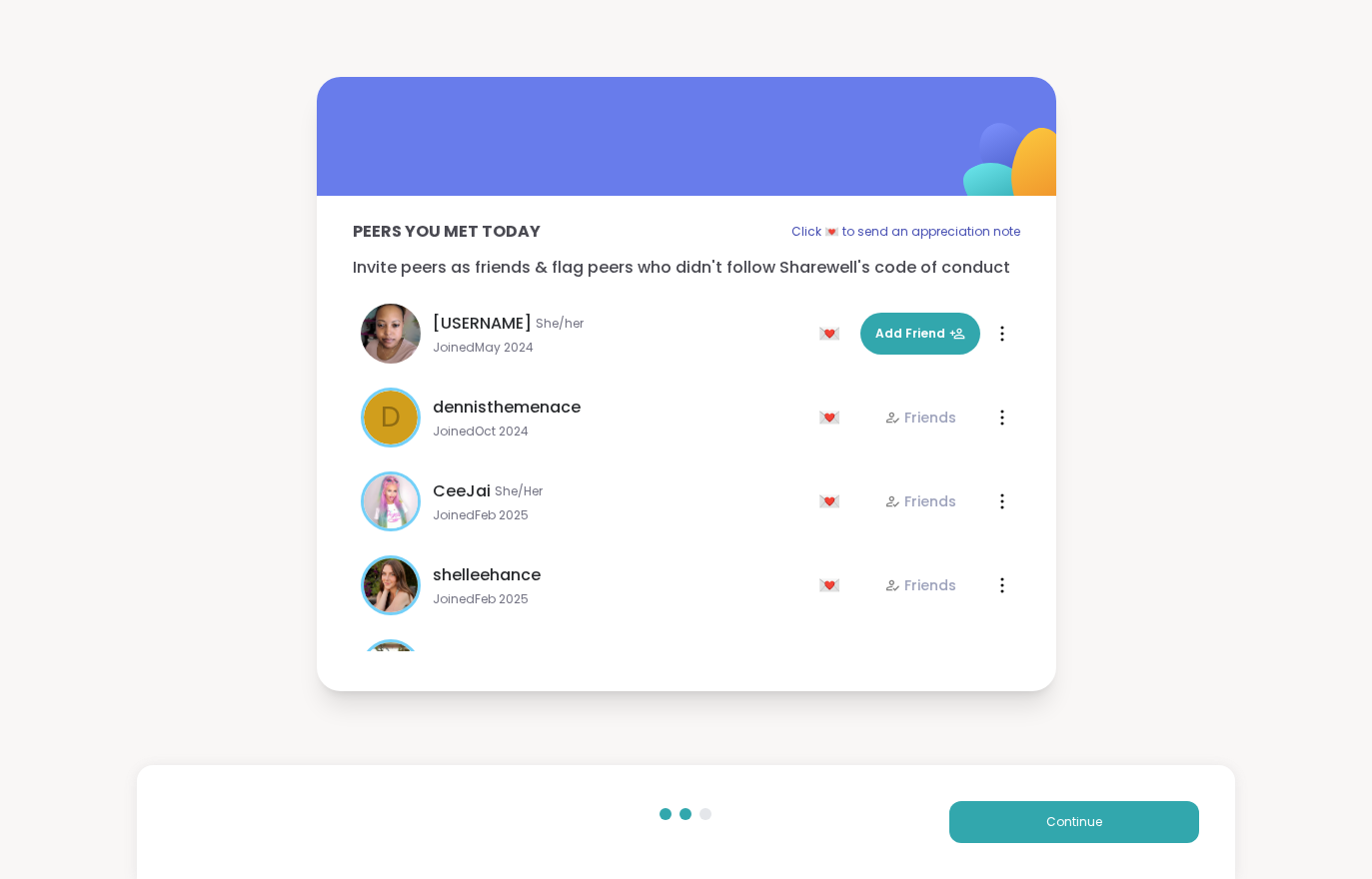 click on "Continue" at bounding box center (1074, 822) 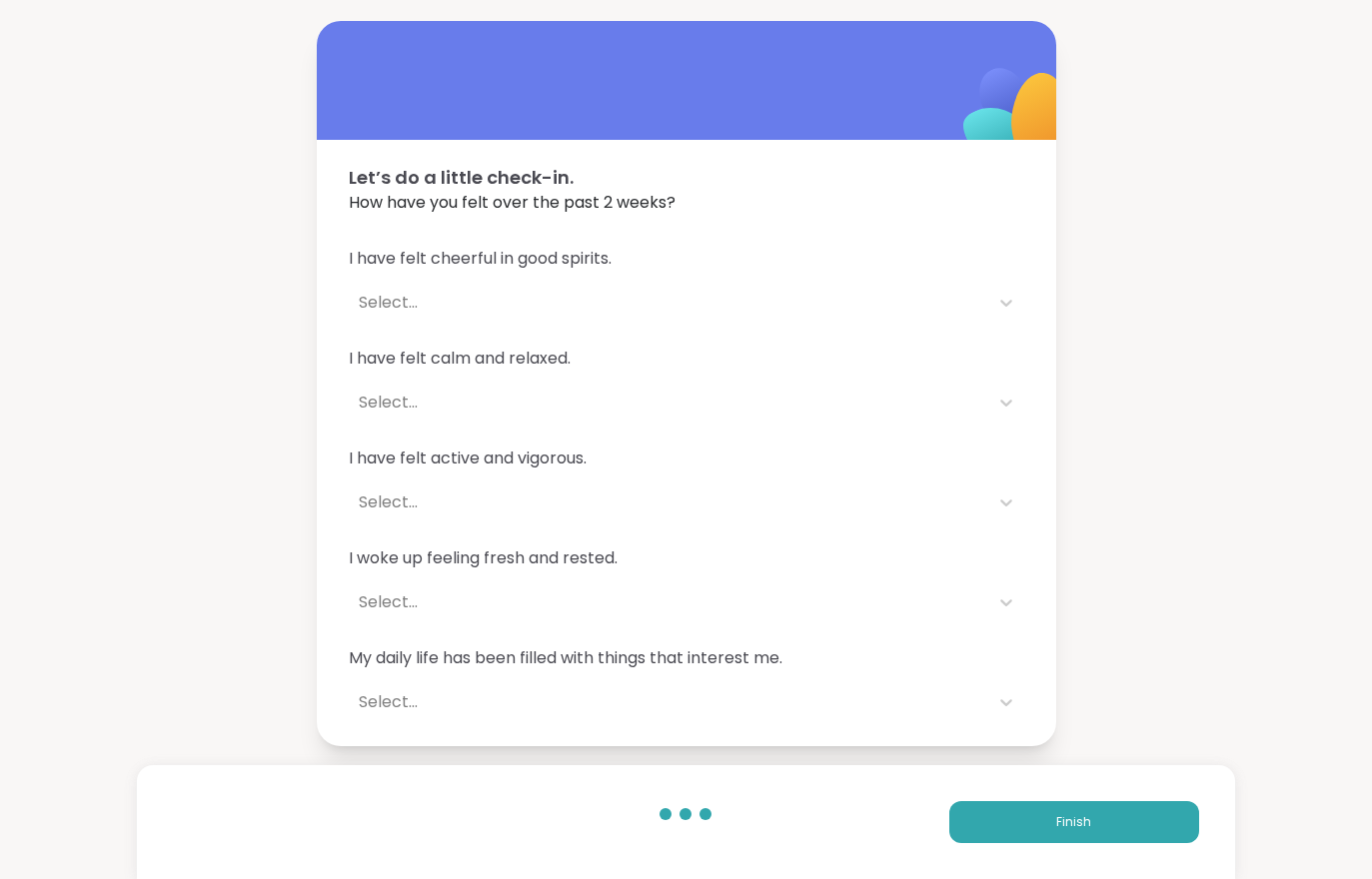 click on "Finish" at bounding box center [1074, 822] 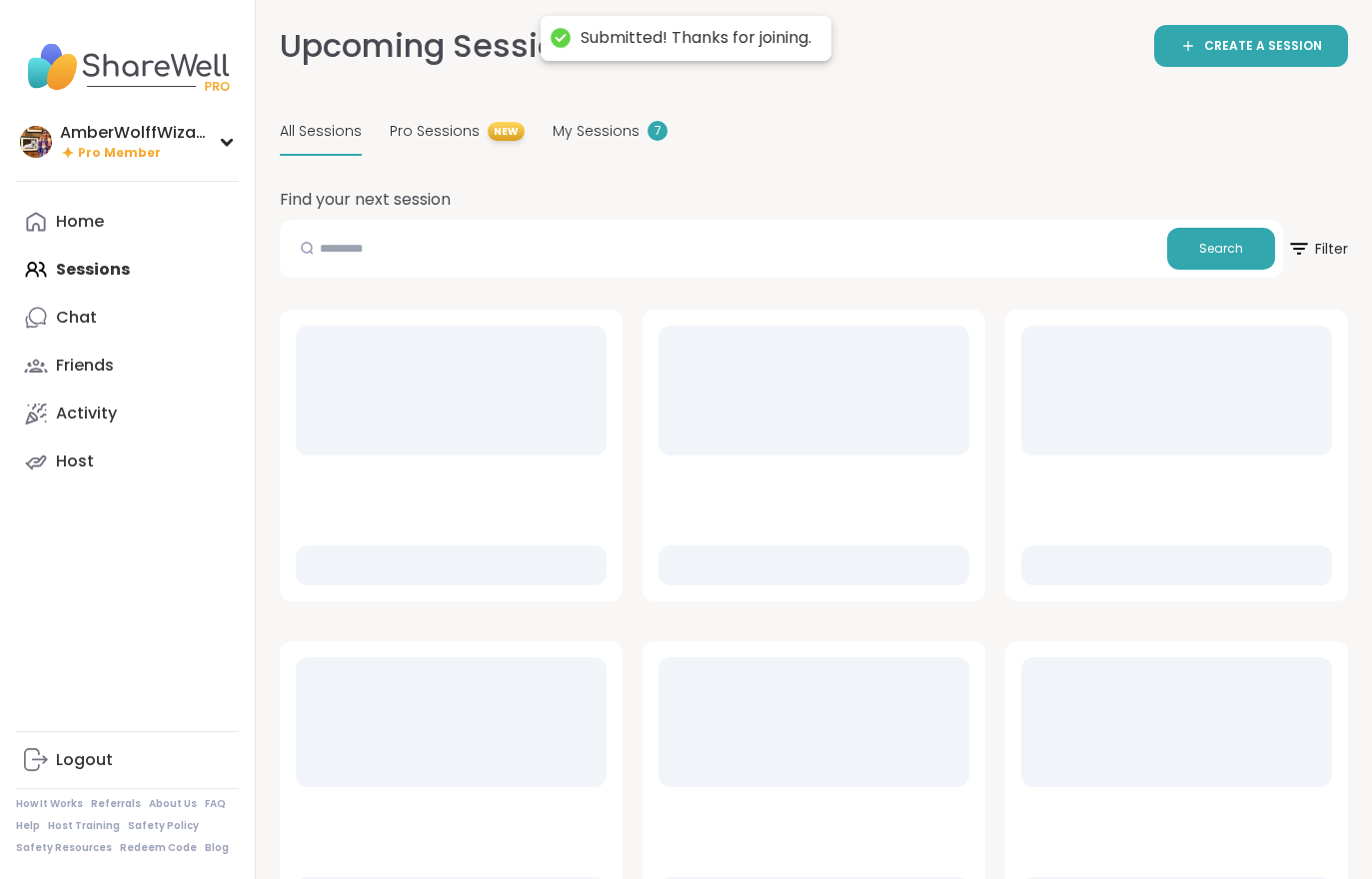 click on "Upcoming Sessions CREATE A SESSION All Sessions Pro Sessions NEW My Sessions 7 Find your next session Search  Filter" at bounding box center (813, 798) 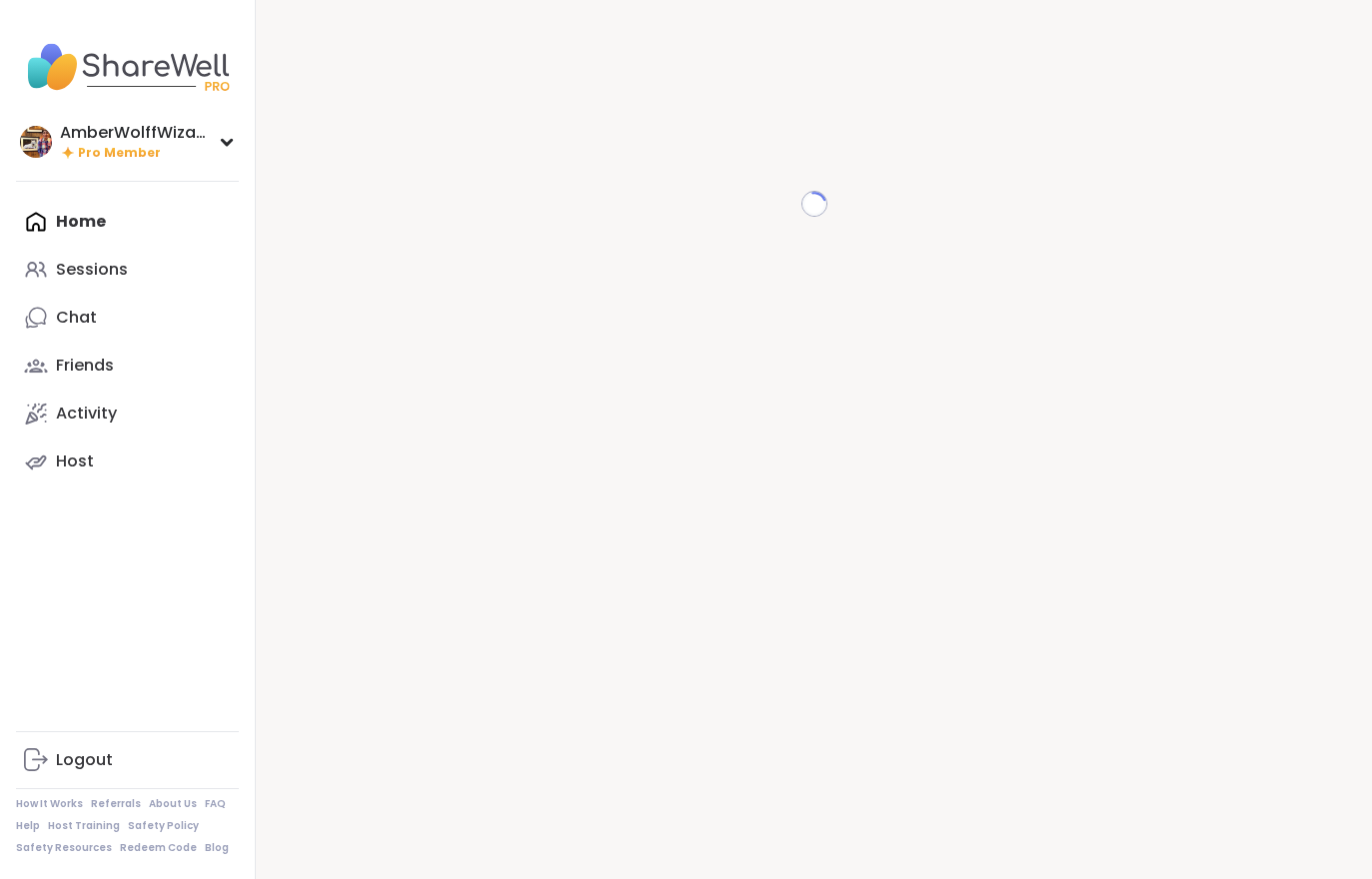 scroll, scrollTop: 0, scrollLeft: 0, axis: both 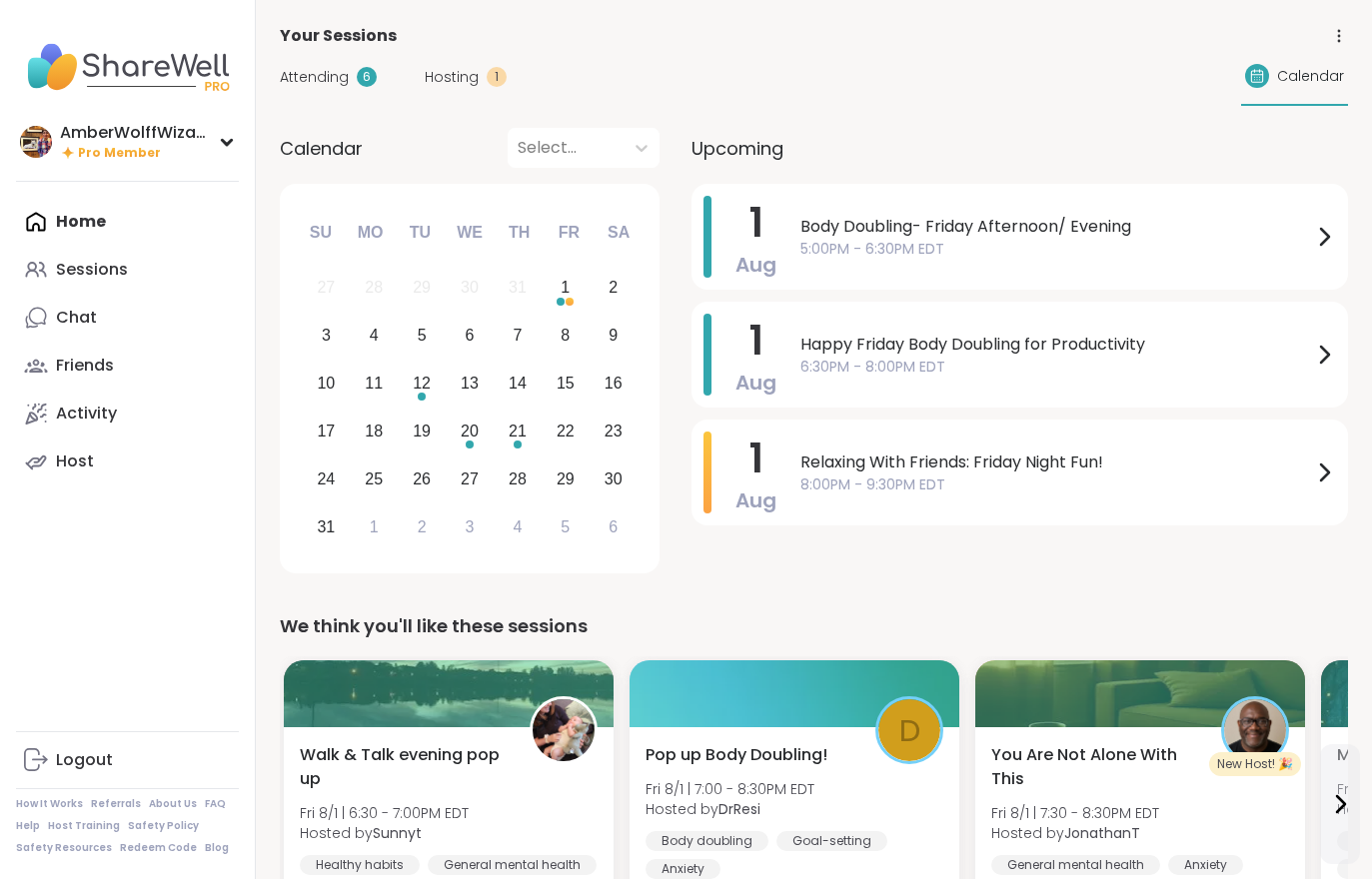 click on "Attending" at bounding box center [314, 77] 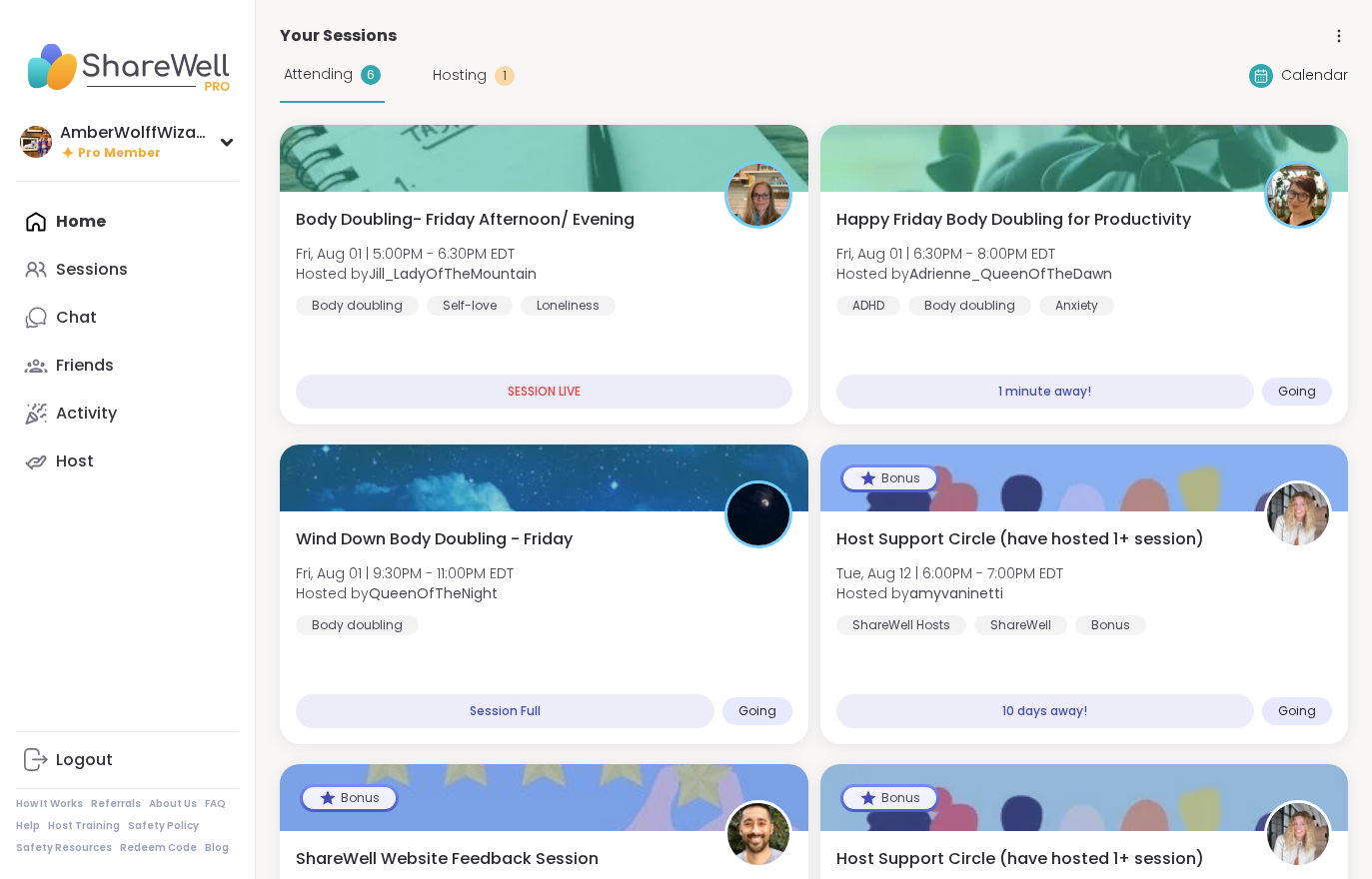 click on "Happy Friday Body Doubling for Productivity  Fri, Aug 01 | 6:30PM - 8:00PM EDT Hosted by  Adrienne_QueenOfTheDawn ADHD Body doubling Anxiety" at bounding box center [1084, 262] 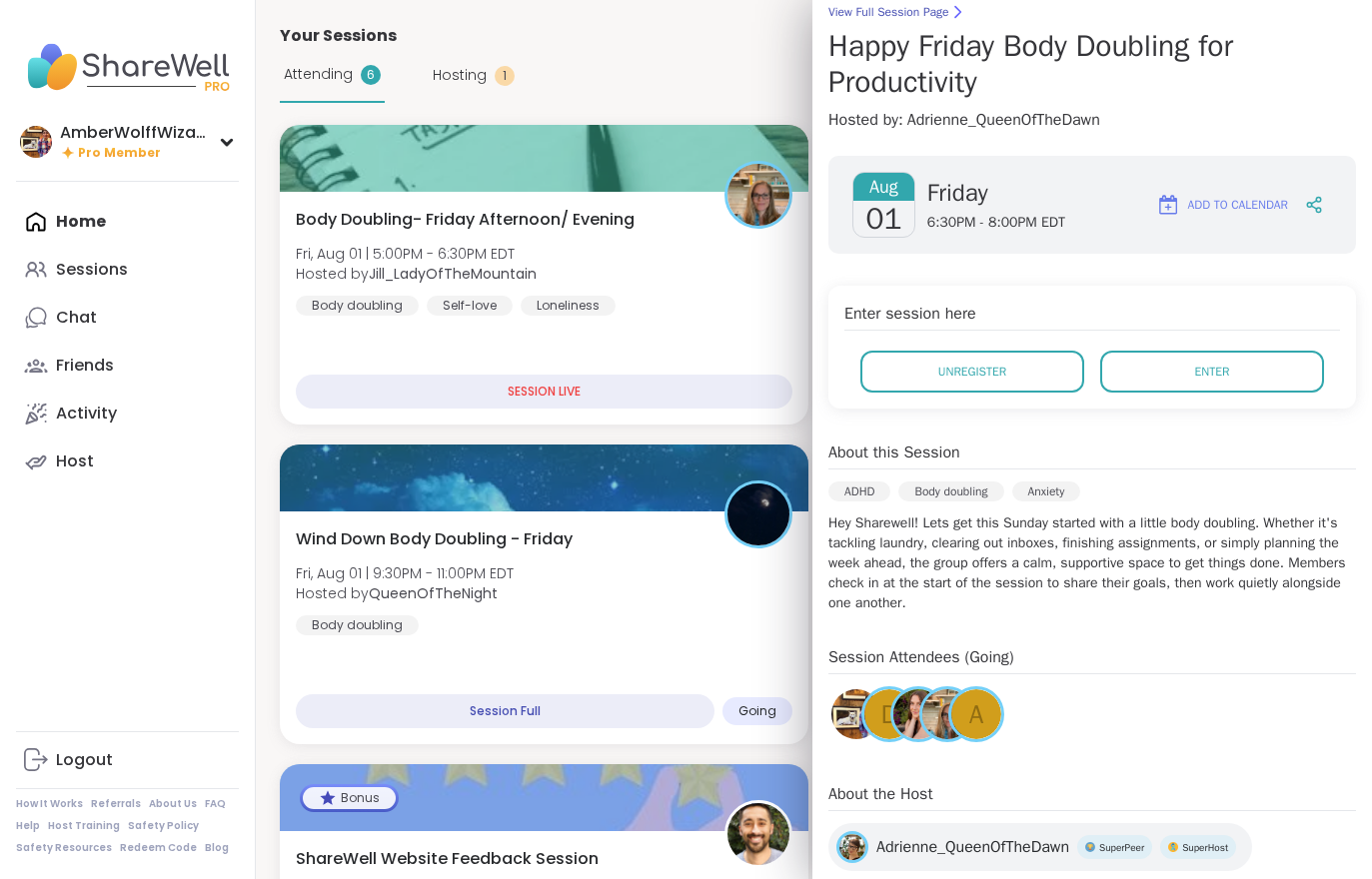 scroll, scrollTop: 175, scrollLeft: 0, axis: vertical 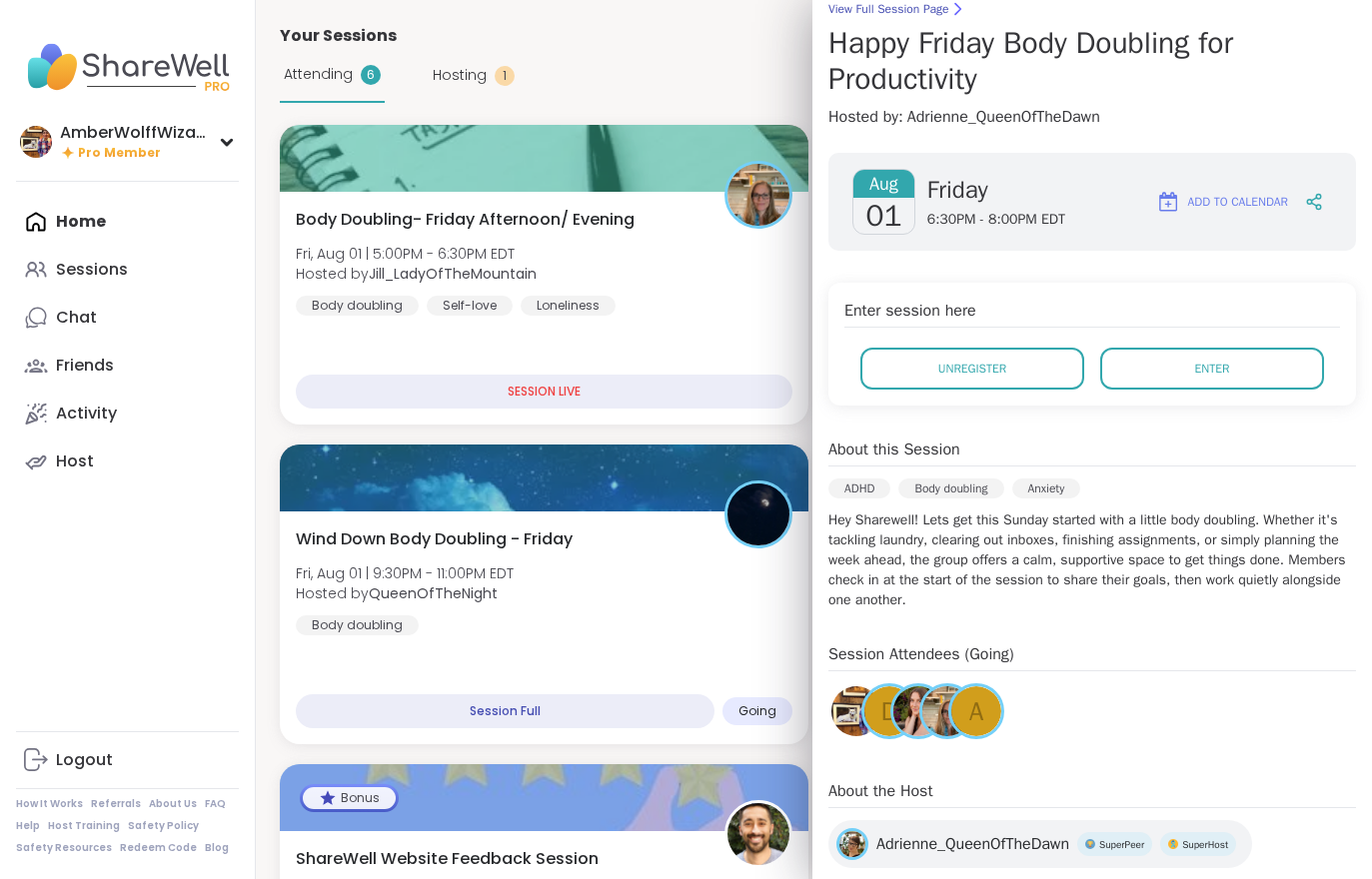 click on "Enter" at bounding box center (1212, 369) 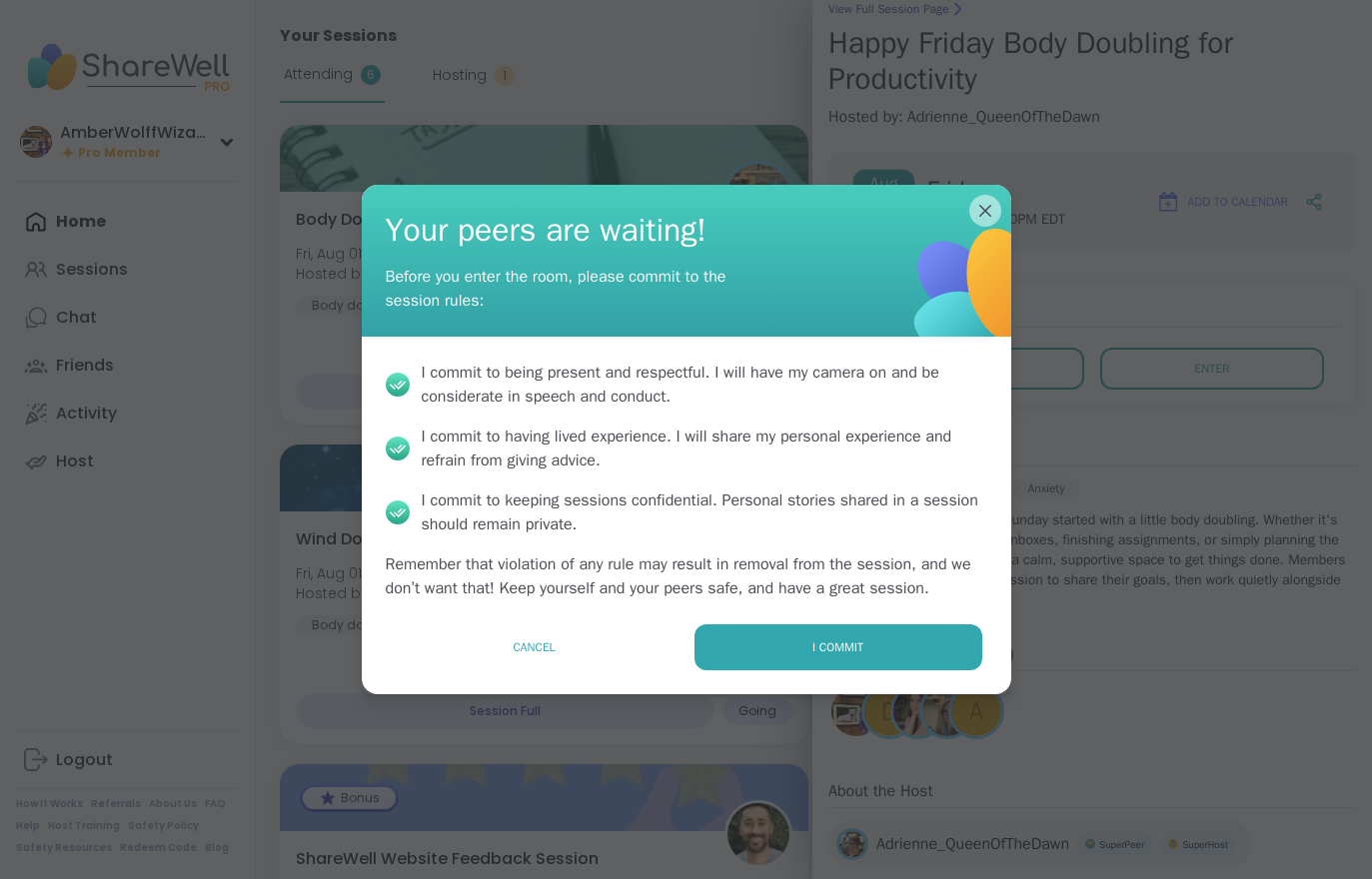 click on "I commit" at bounding box center [838, 647] 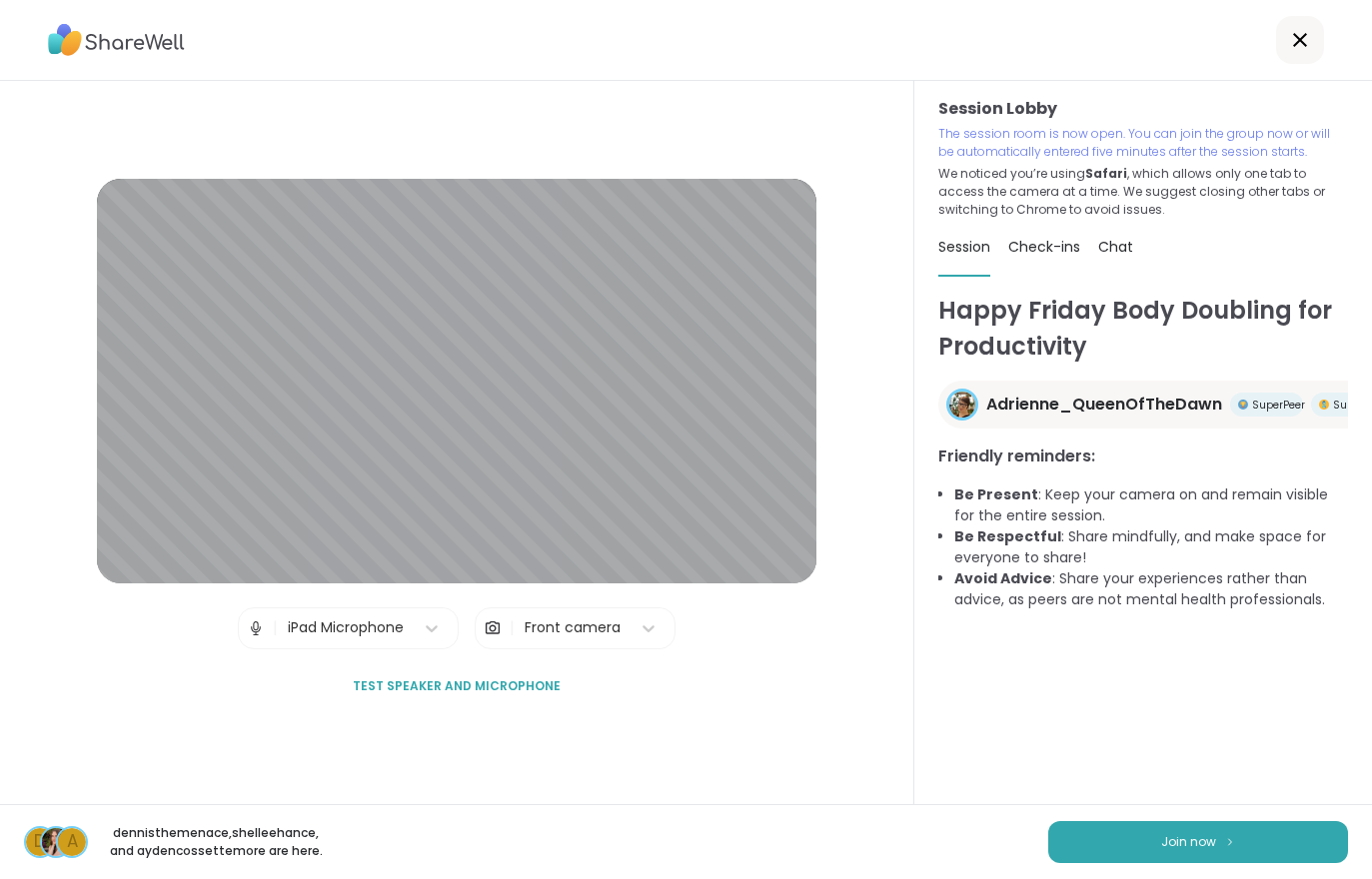 click on "d a dennisthemenace ,  shelleehance , and   aydencossette  more are here. Join now" at bounding box center (686, 841) 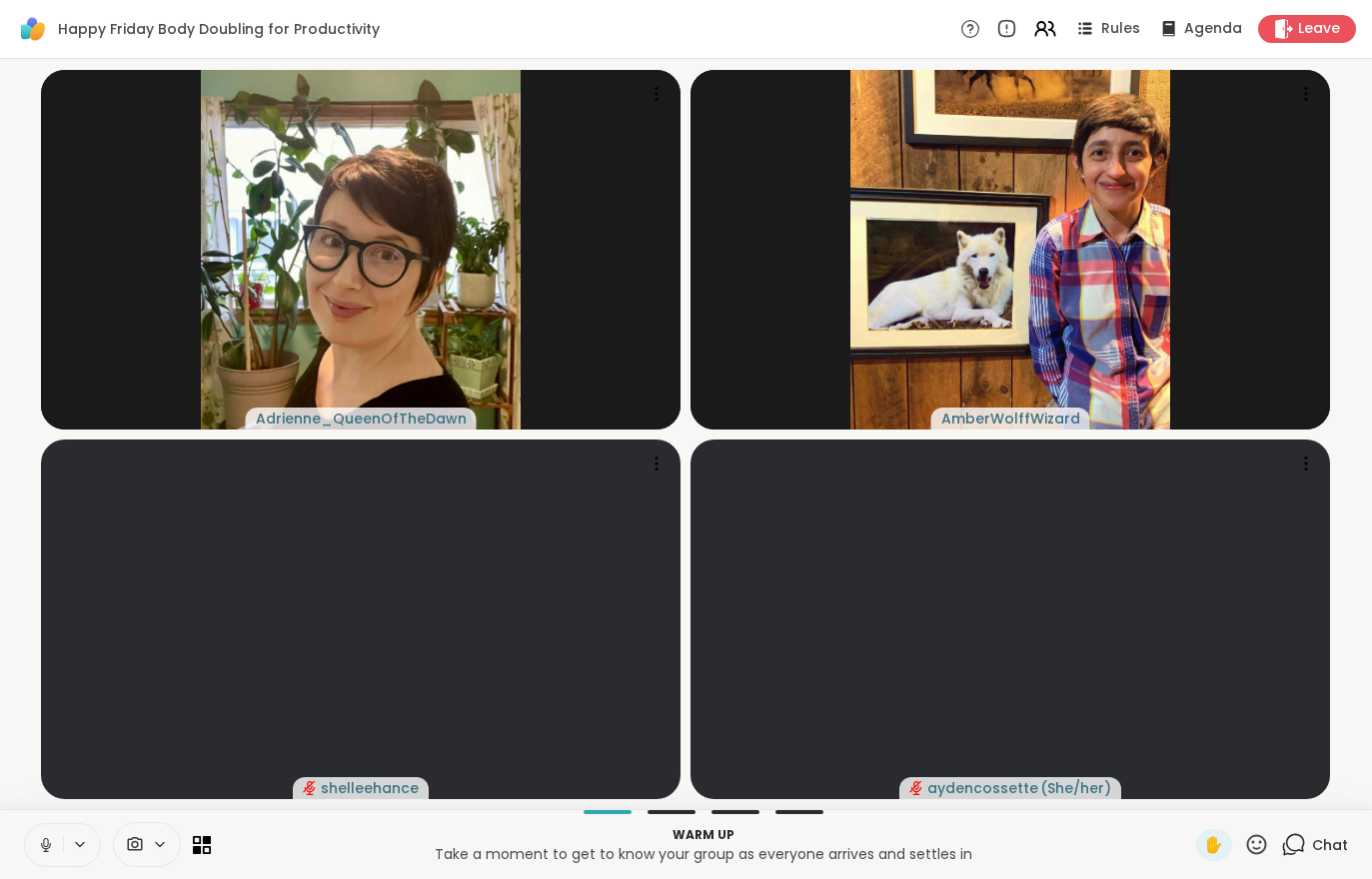 click on "Happy Friday Body Doubling for Productivity  Rules Agenda Leave" at bounding box center [686, 29] 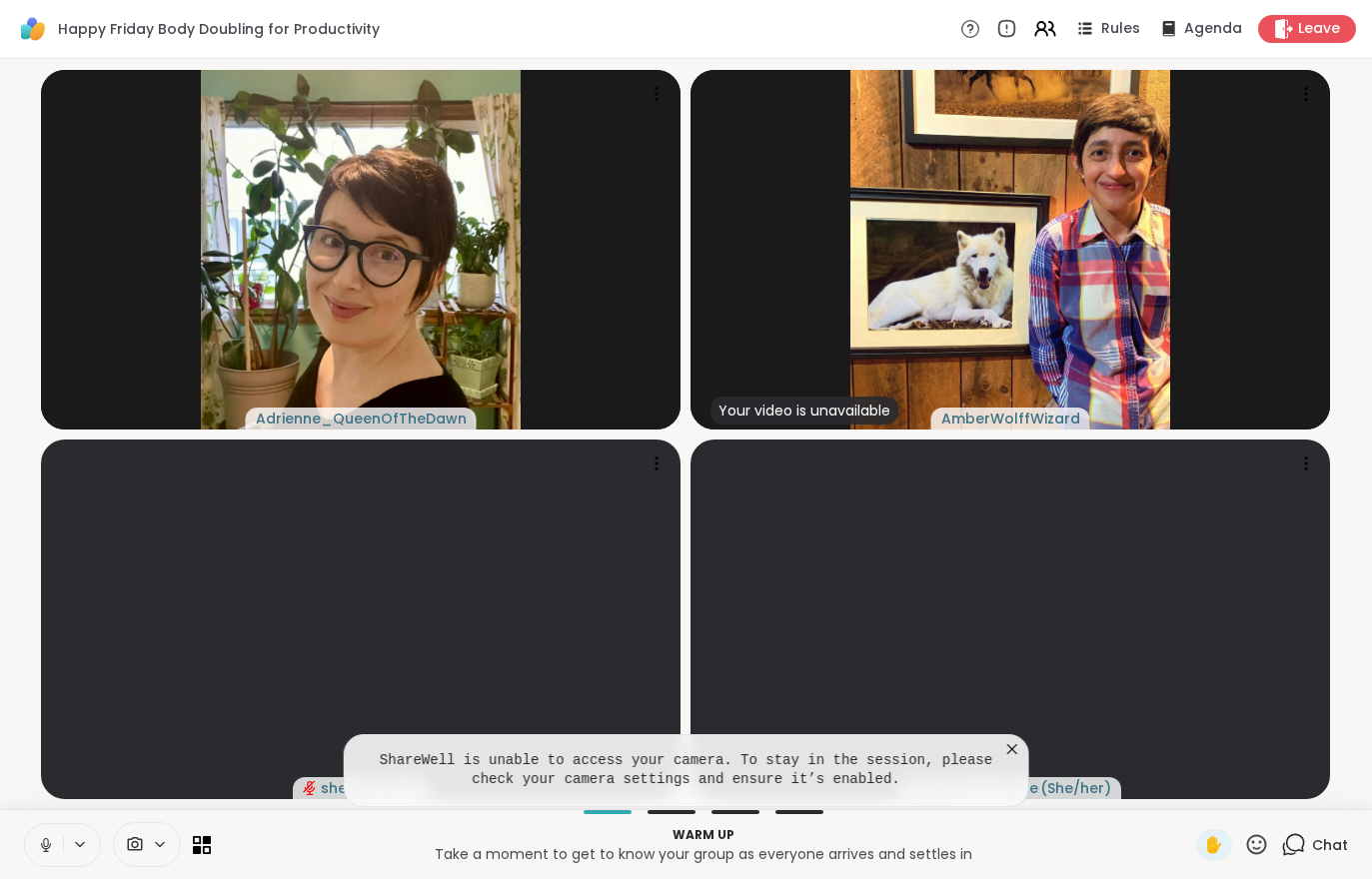 click on "Leave" at bounding box center [1319, 29] 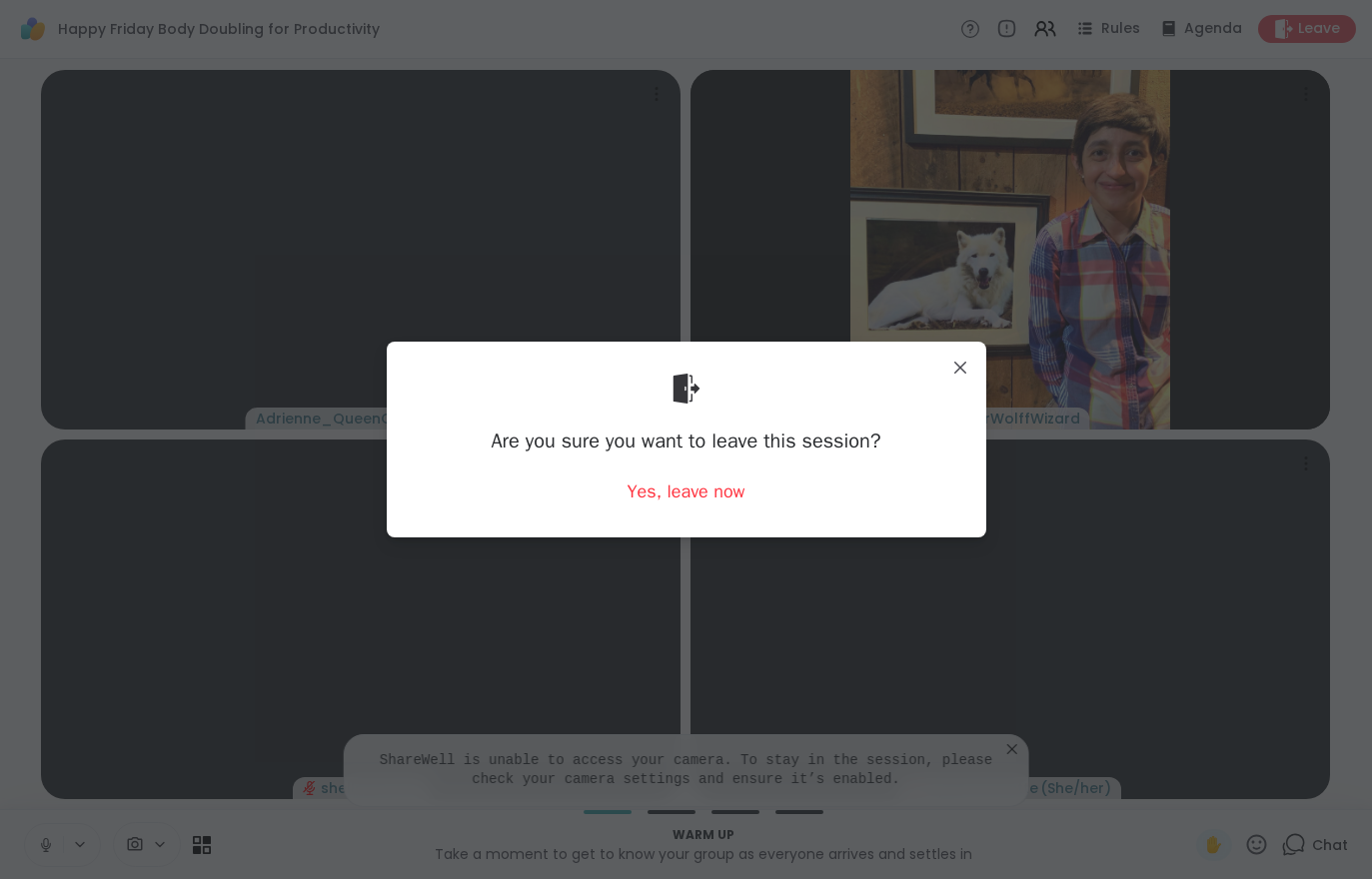 click on "Yes, leave now" at bounding box center [686, 491] 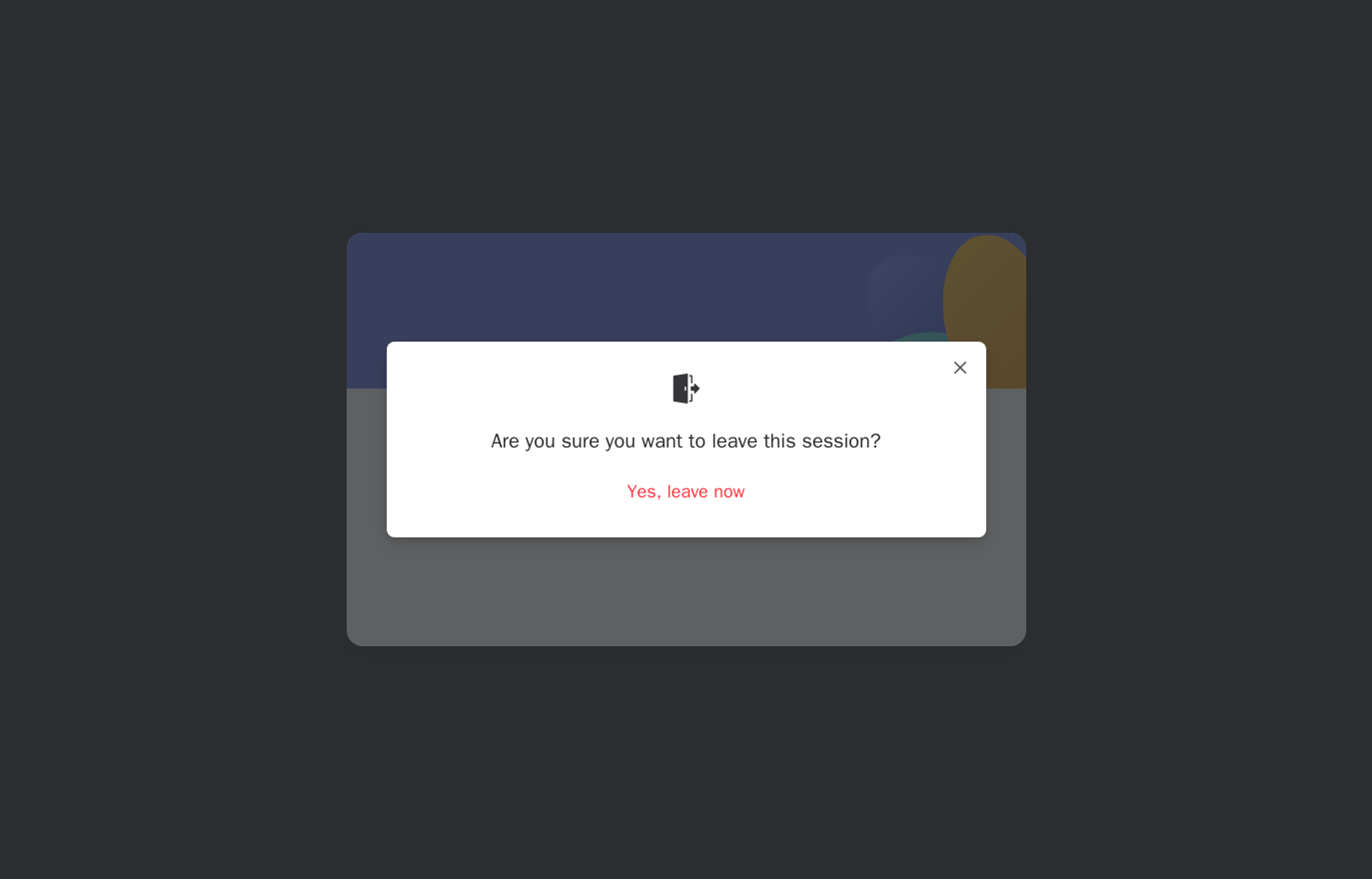 click on "Are you sure you want to leave this session? Yes, leave now" at bounding box center [686, 439] 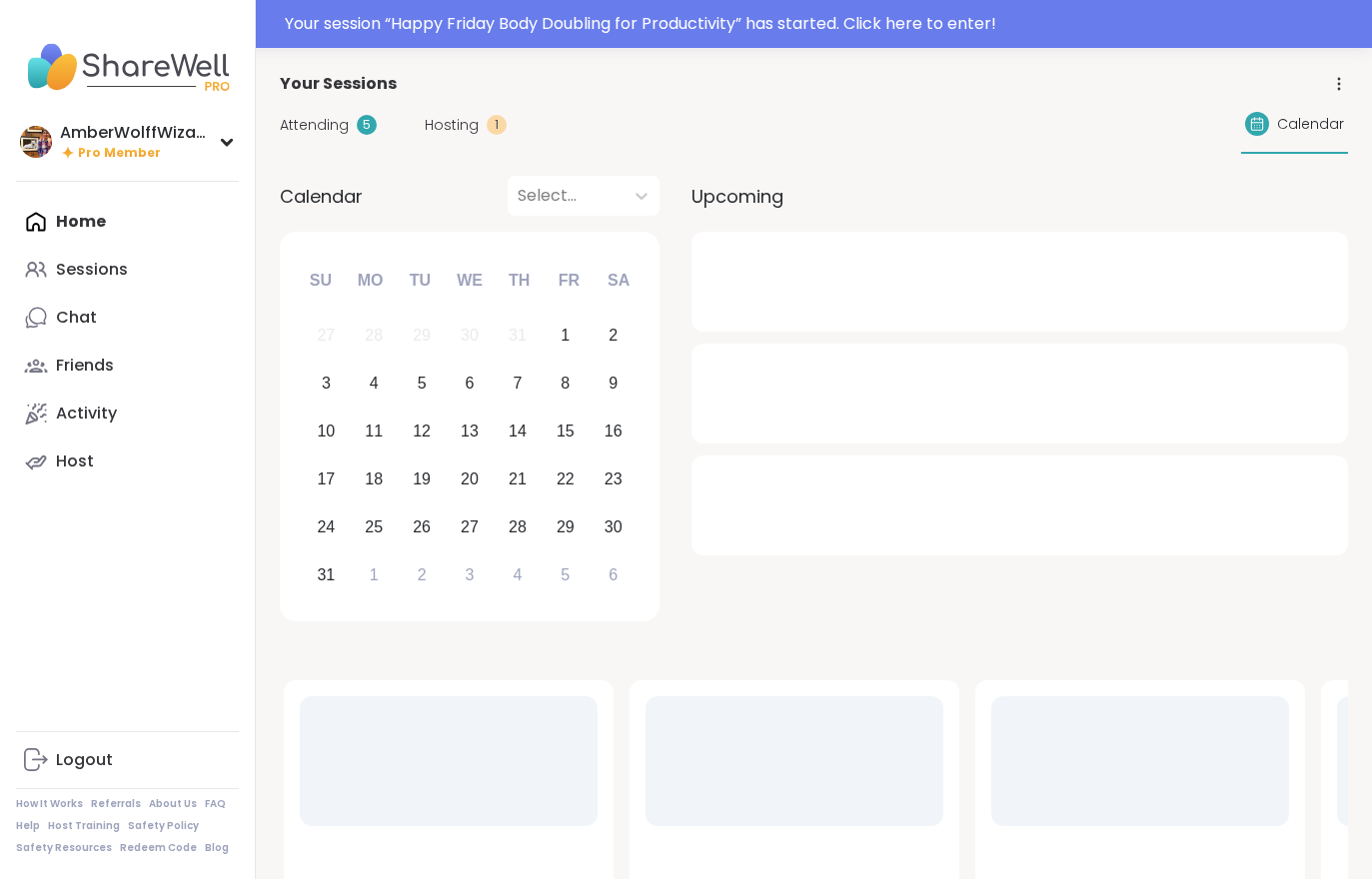 scroll, scrollTop: 0, scrollLeft: 0, axis: both 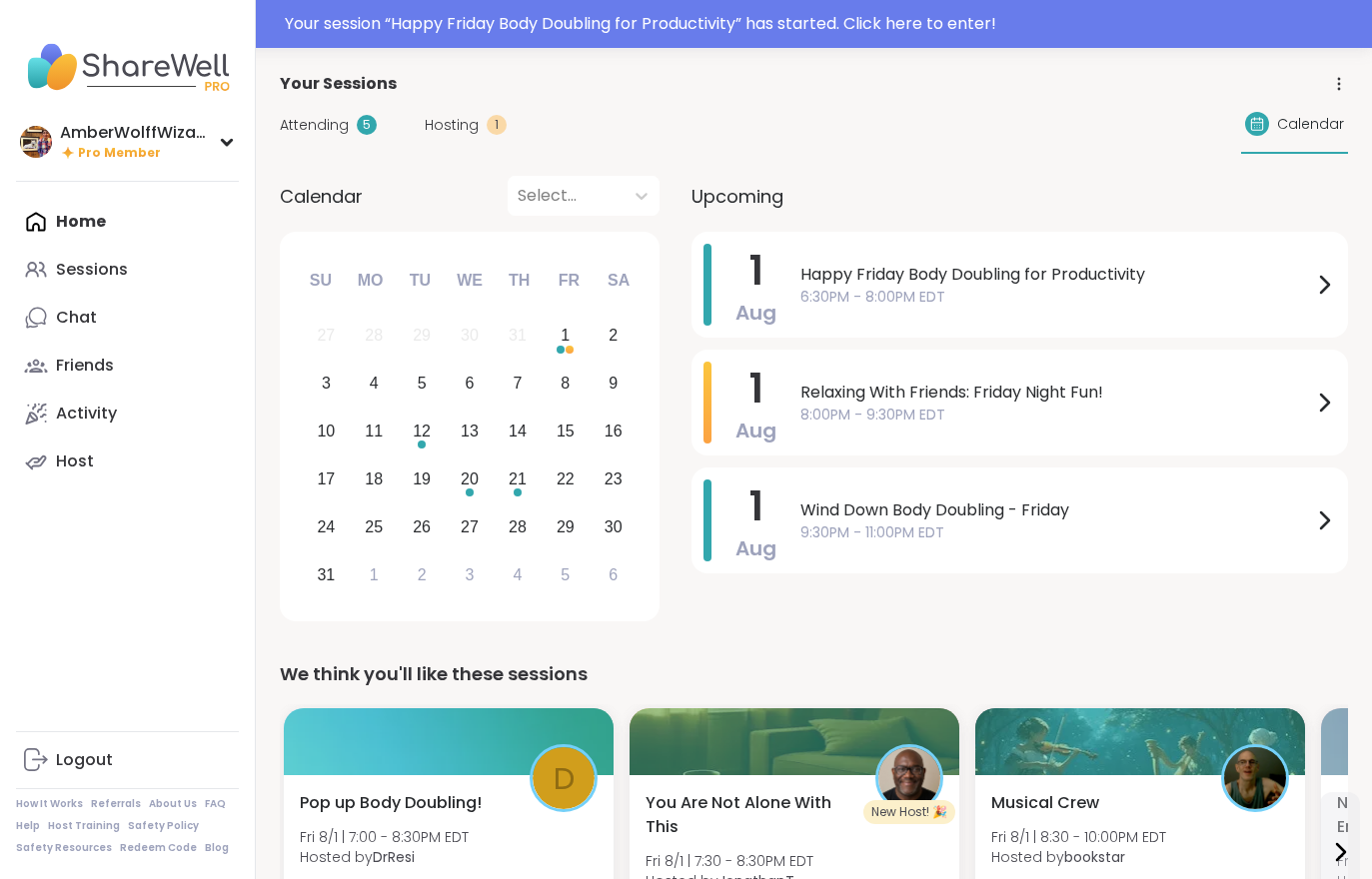 click on "Your session “ Happy Friday Body Doubling for Productivity  ” has started. Click here to enter!" at bounding box center (822, 24) 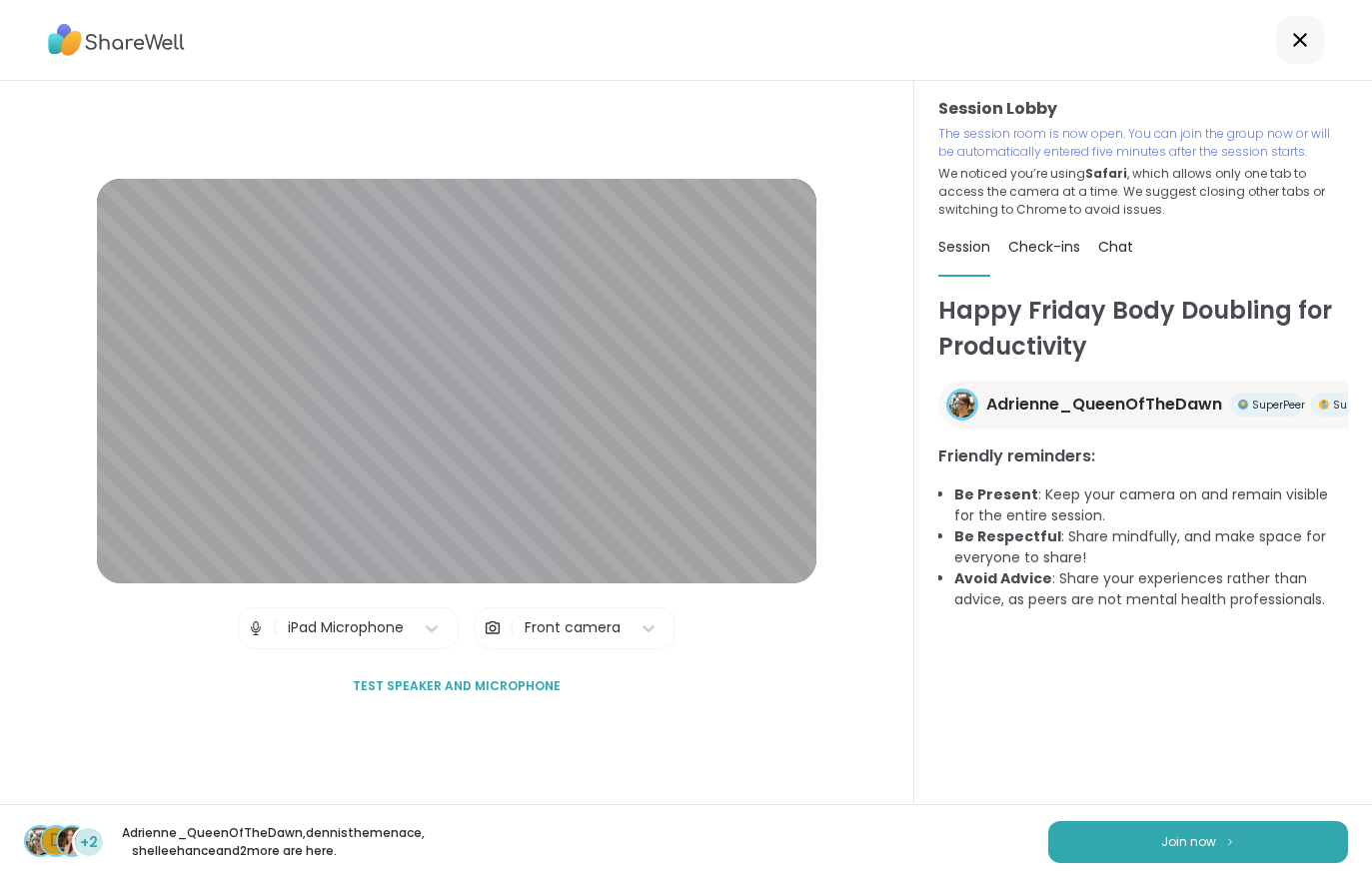 click on "Join now" at bounding box center (1188, 842) 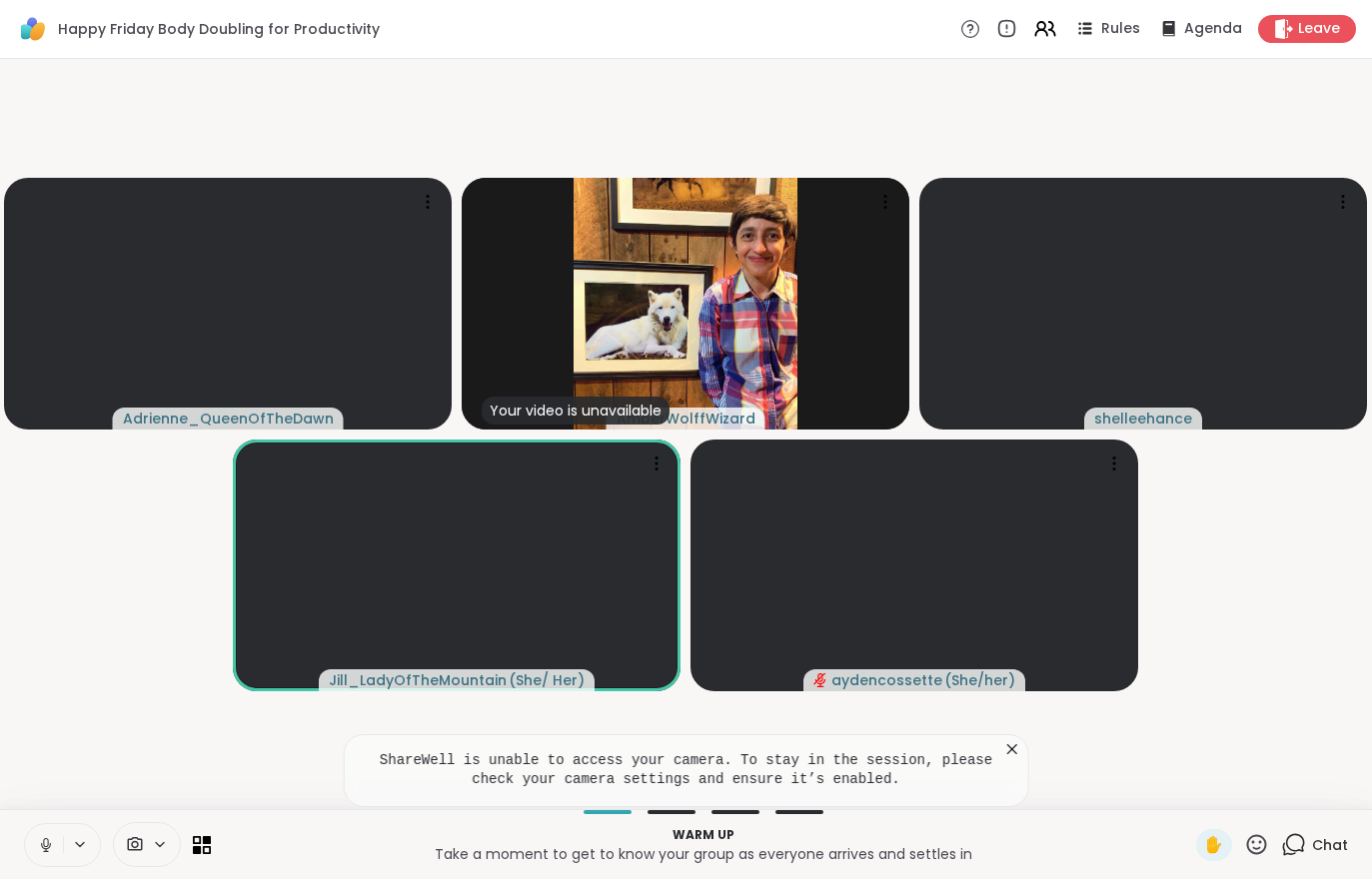 click on "Adrienne_QueenOfTheDawn Your video is unavailable AmberWolffWizard shelleehance Jill_LadyOfTheMountain ( She/ Her ) aydencossette ( She/her )" at bounding box center (686, 434) 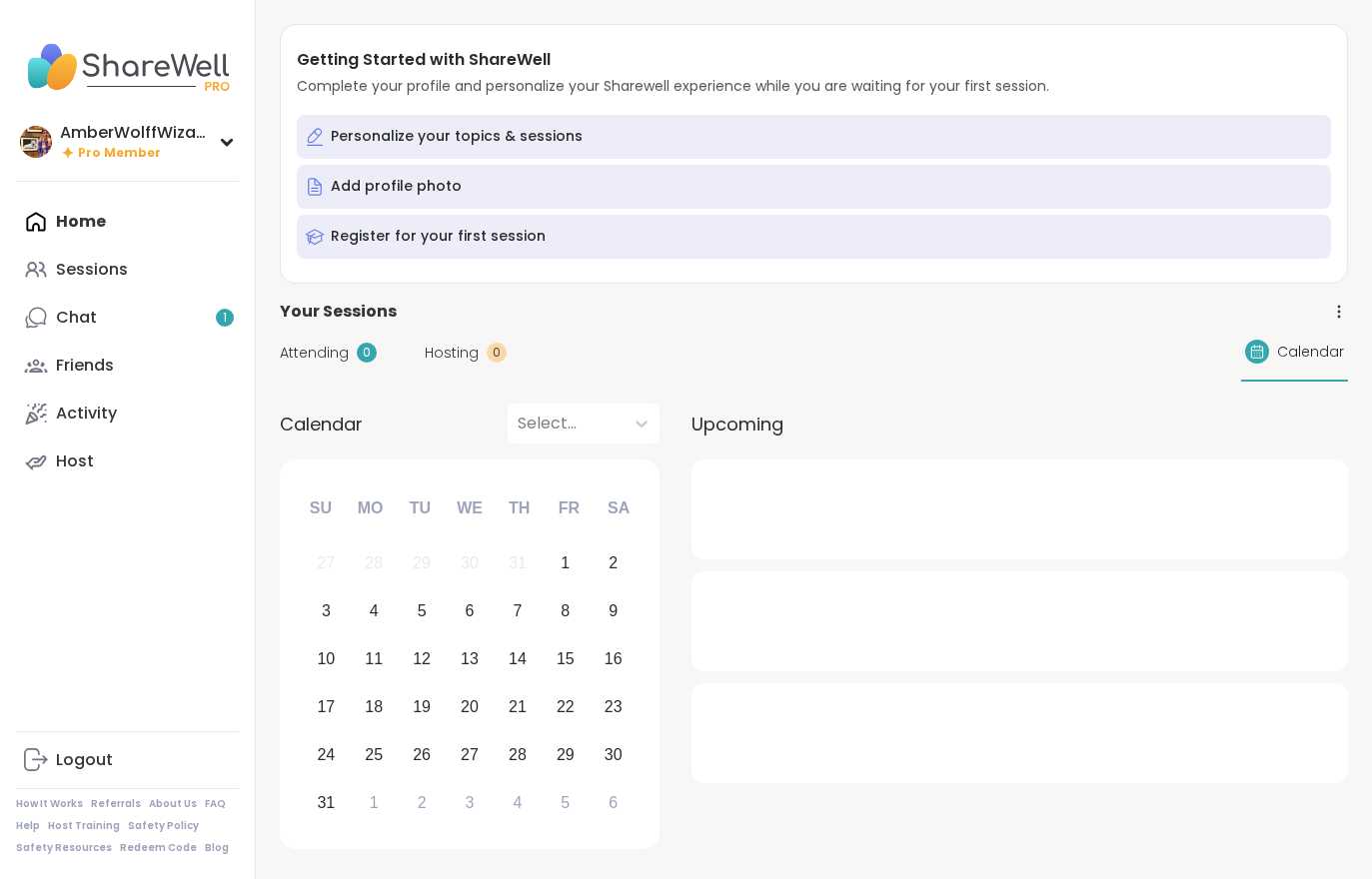 scroll, scrollTop: 0, scrollLeft: 0, axis: both 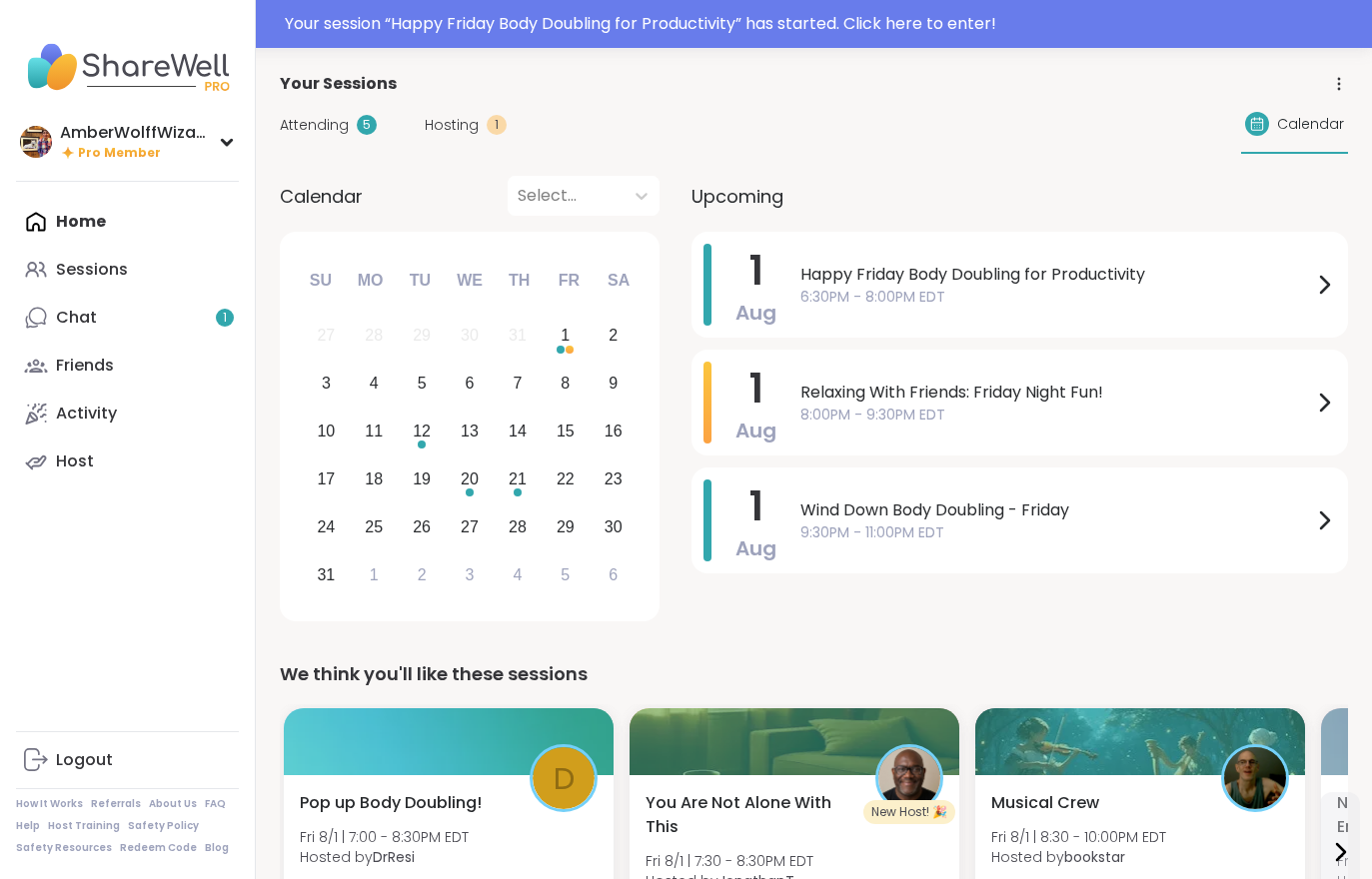 click on "Chat 1" at bounding box center [127, 318] 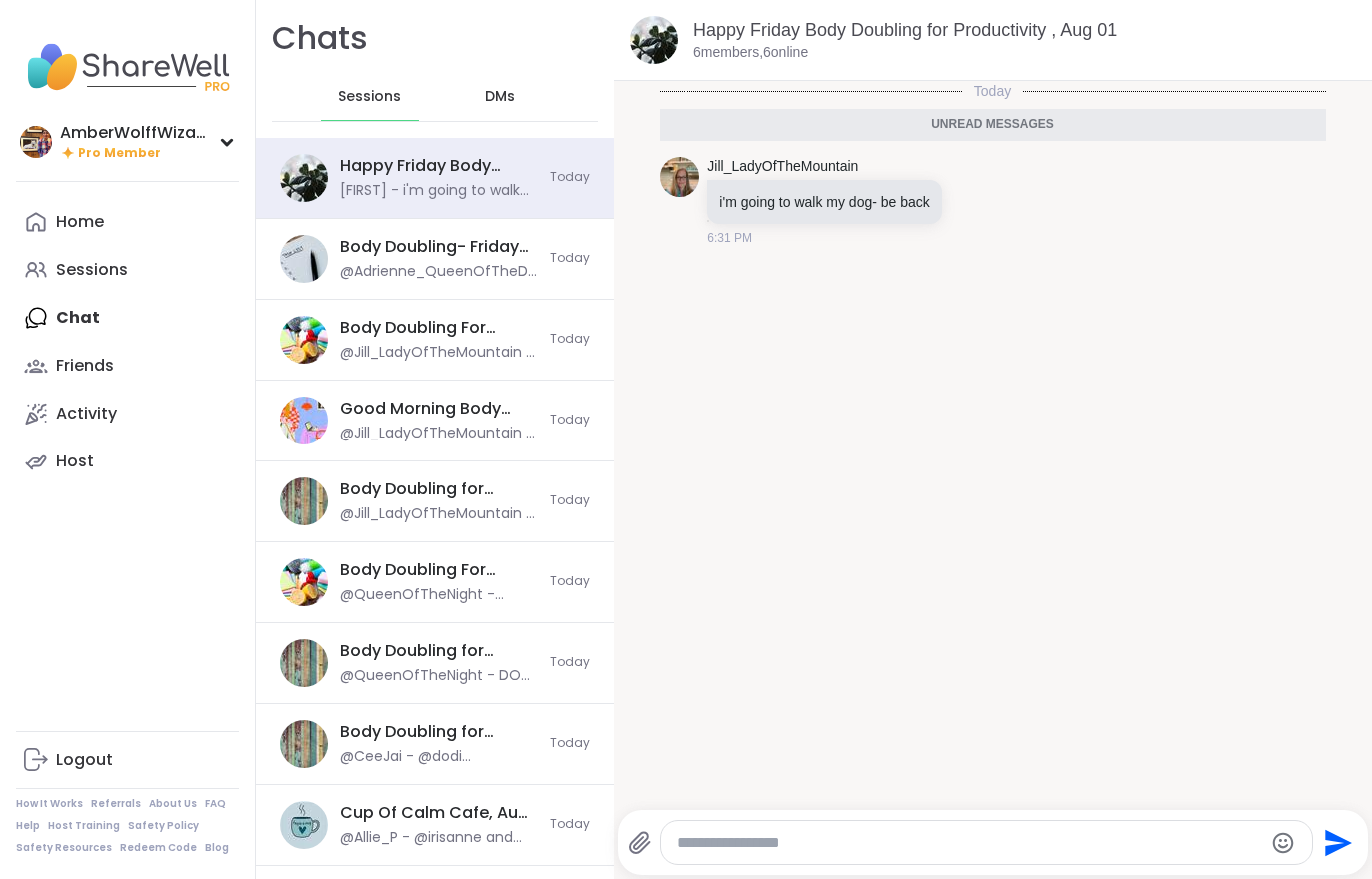 scroll, scrollTop: 0, scrollLeft: 0, axis: both 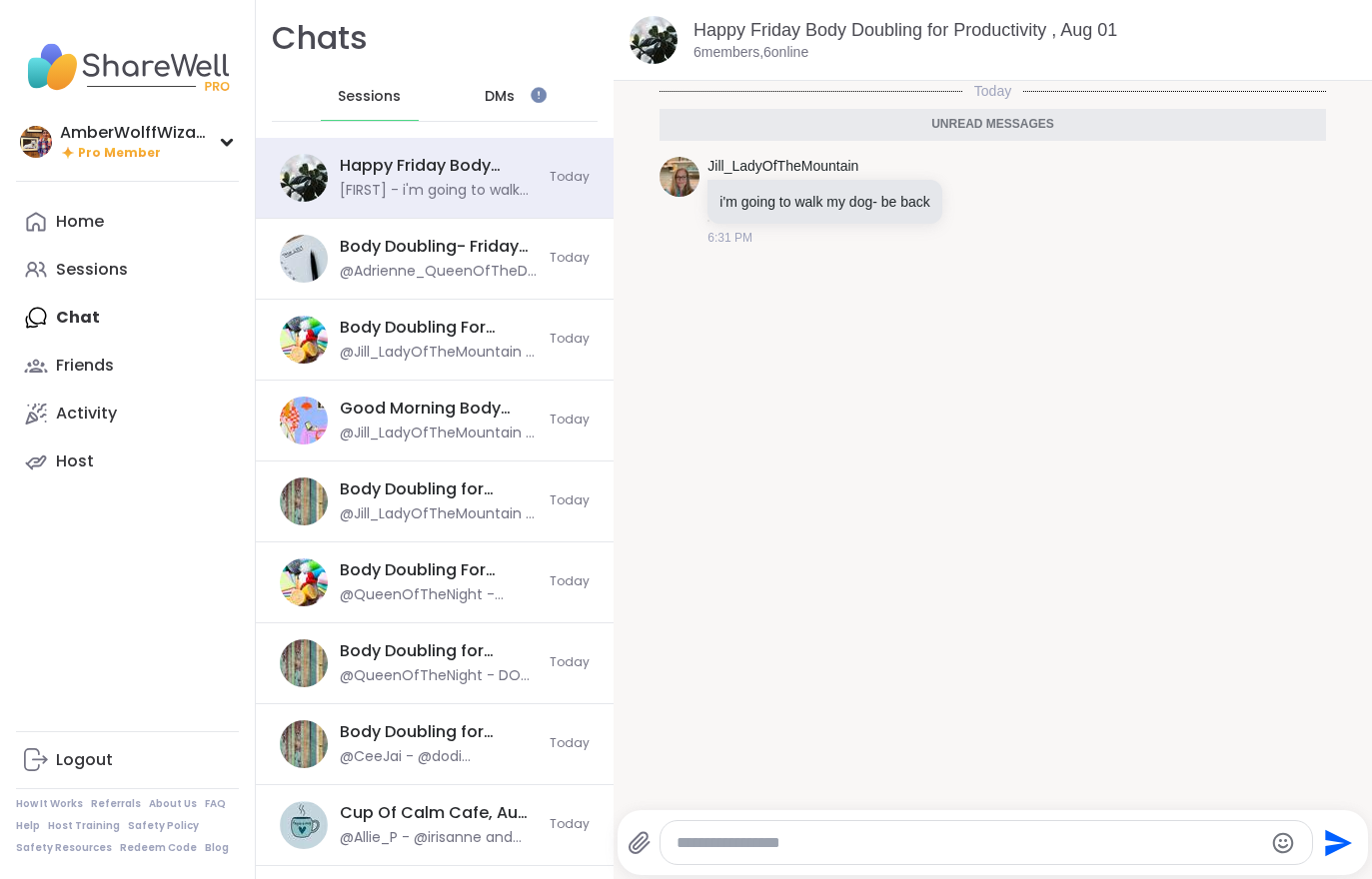 click on "AmberWolffWizard Pro Member Profile Membership Settings Help Home Sessions Chat Friends Activity Host Logout How It Works Referrals About Us FAQ Help Host Training Safety Policy Safety Resources Redeem Code Blog" at bounding box center [128, 440] 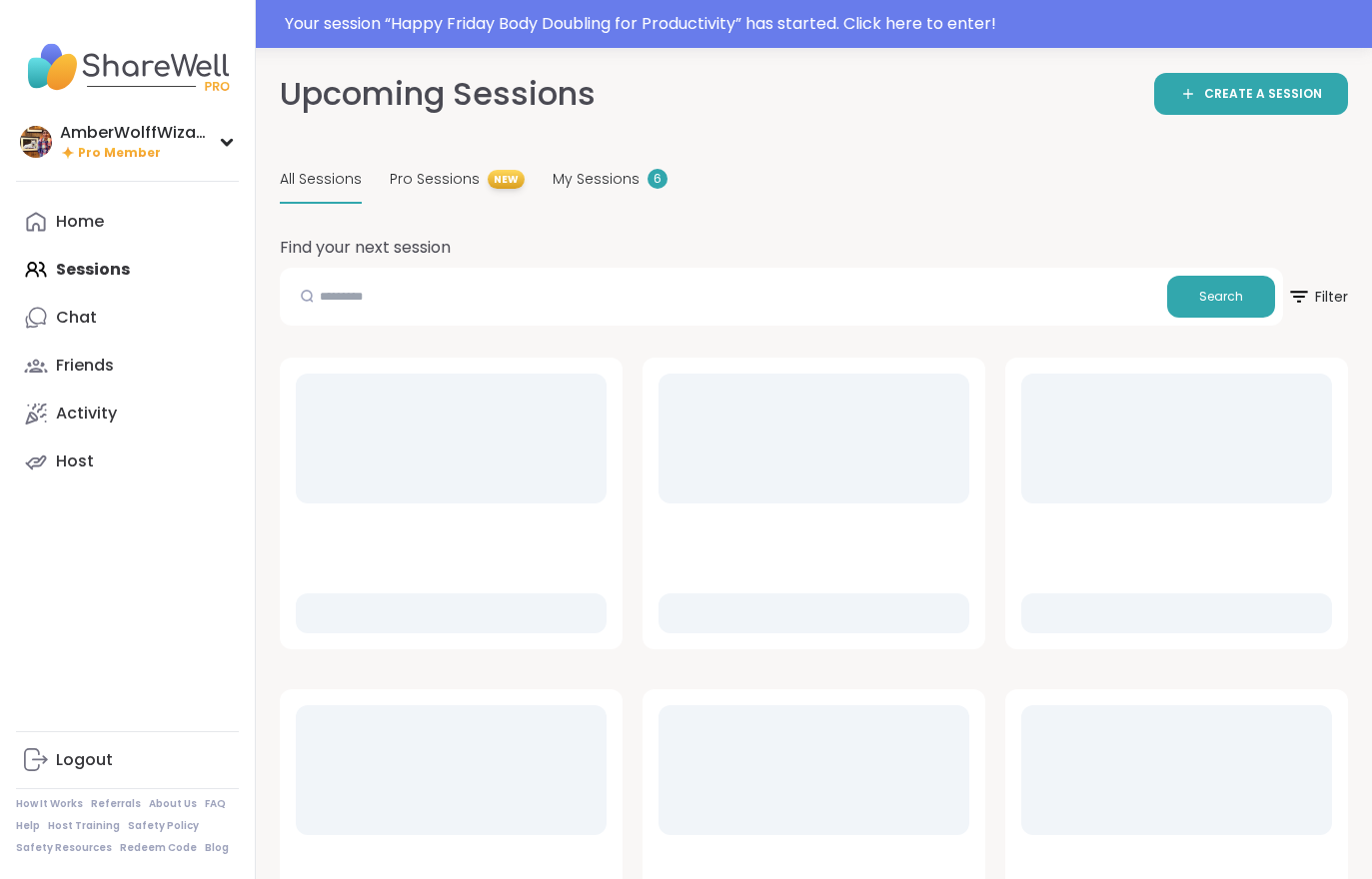 click on "Your session “ Happy Friday Body Doubling for Productivity  ” has started. Click here to enter!" at bounding box center [822, 24] 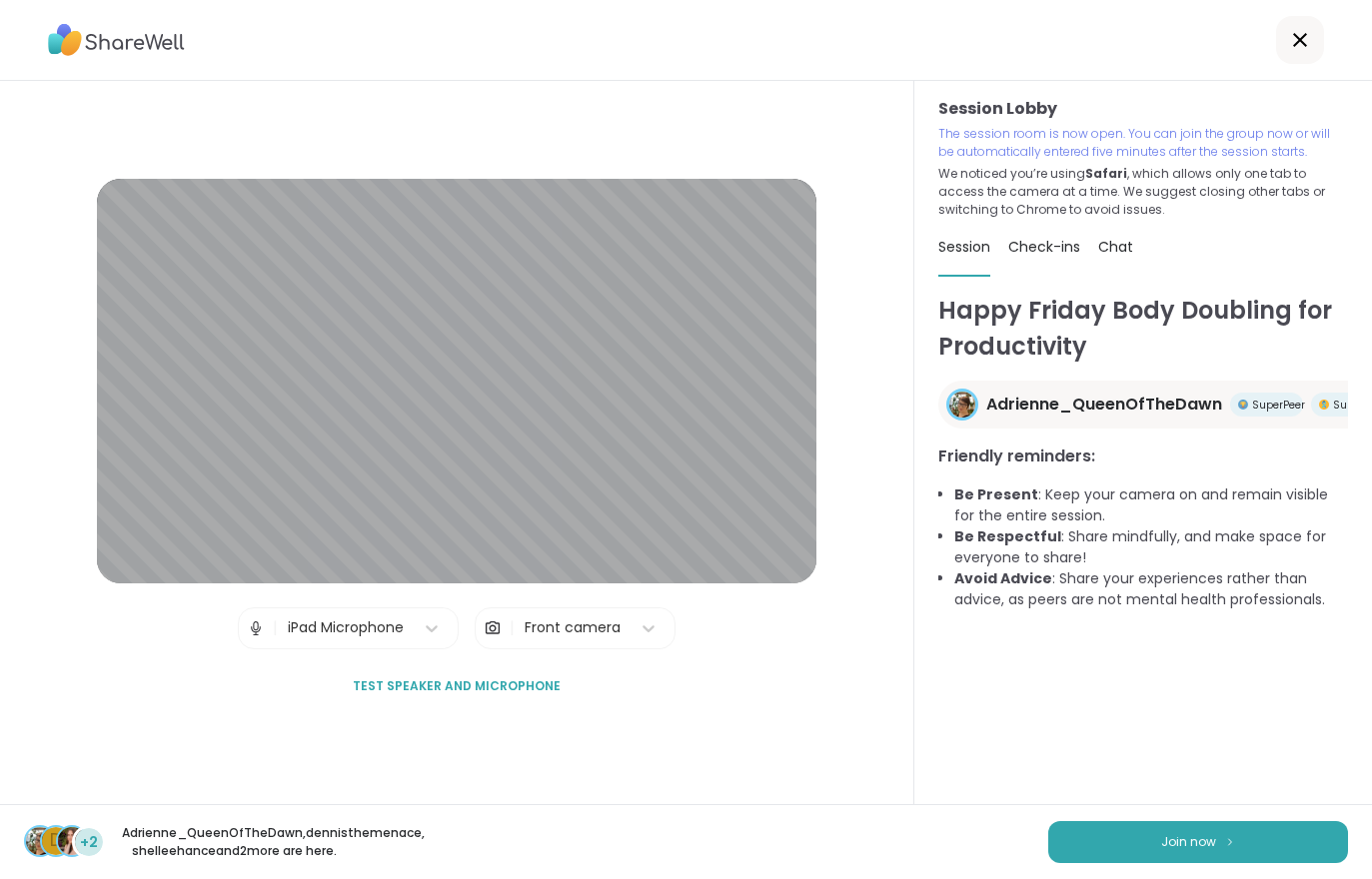 click at bounding box center [1230, 841] 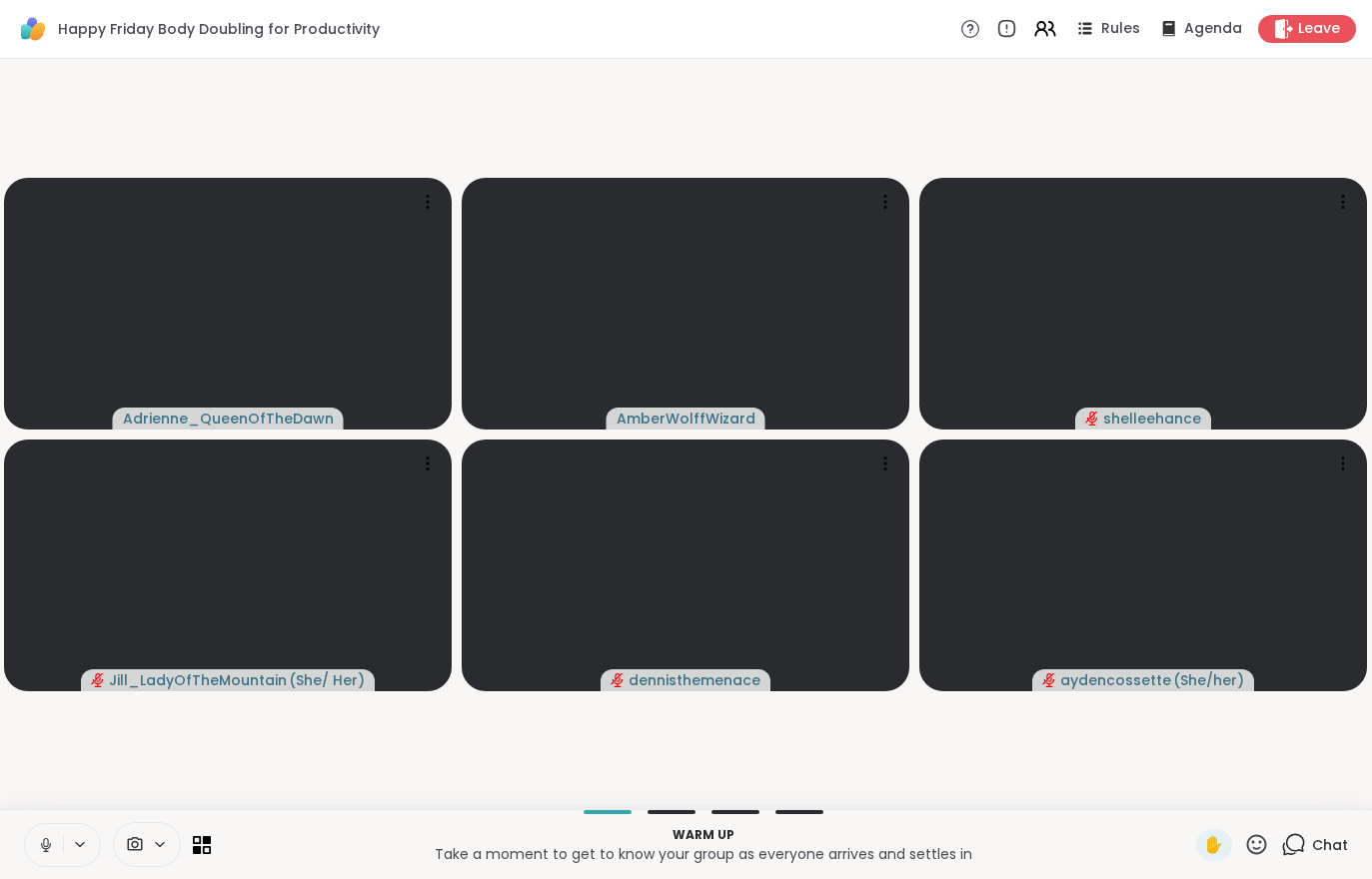 click at bounding box center (44, 845) 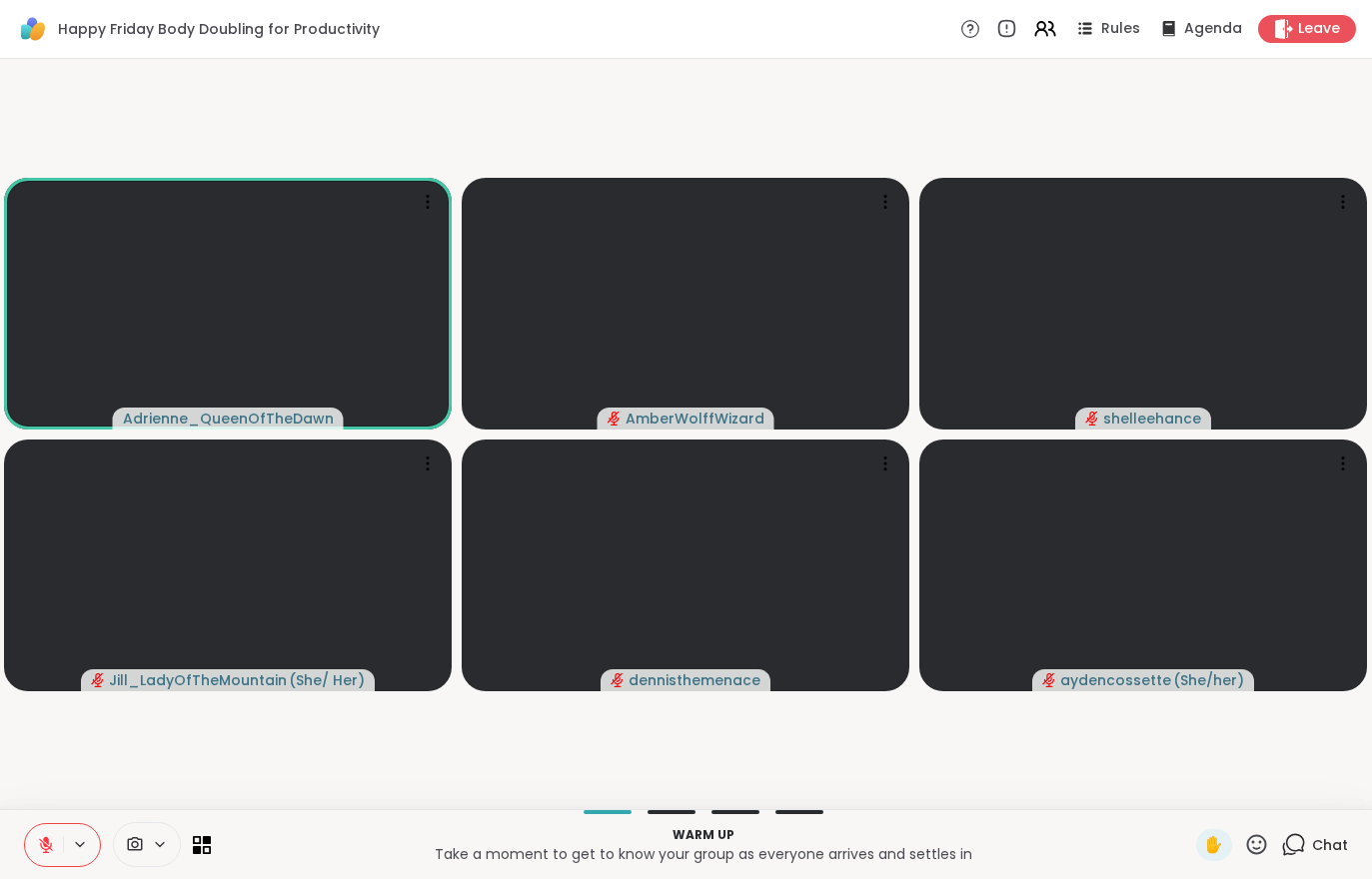 click 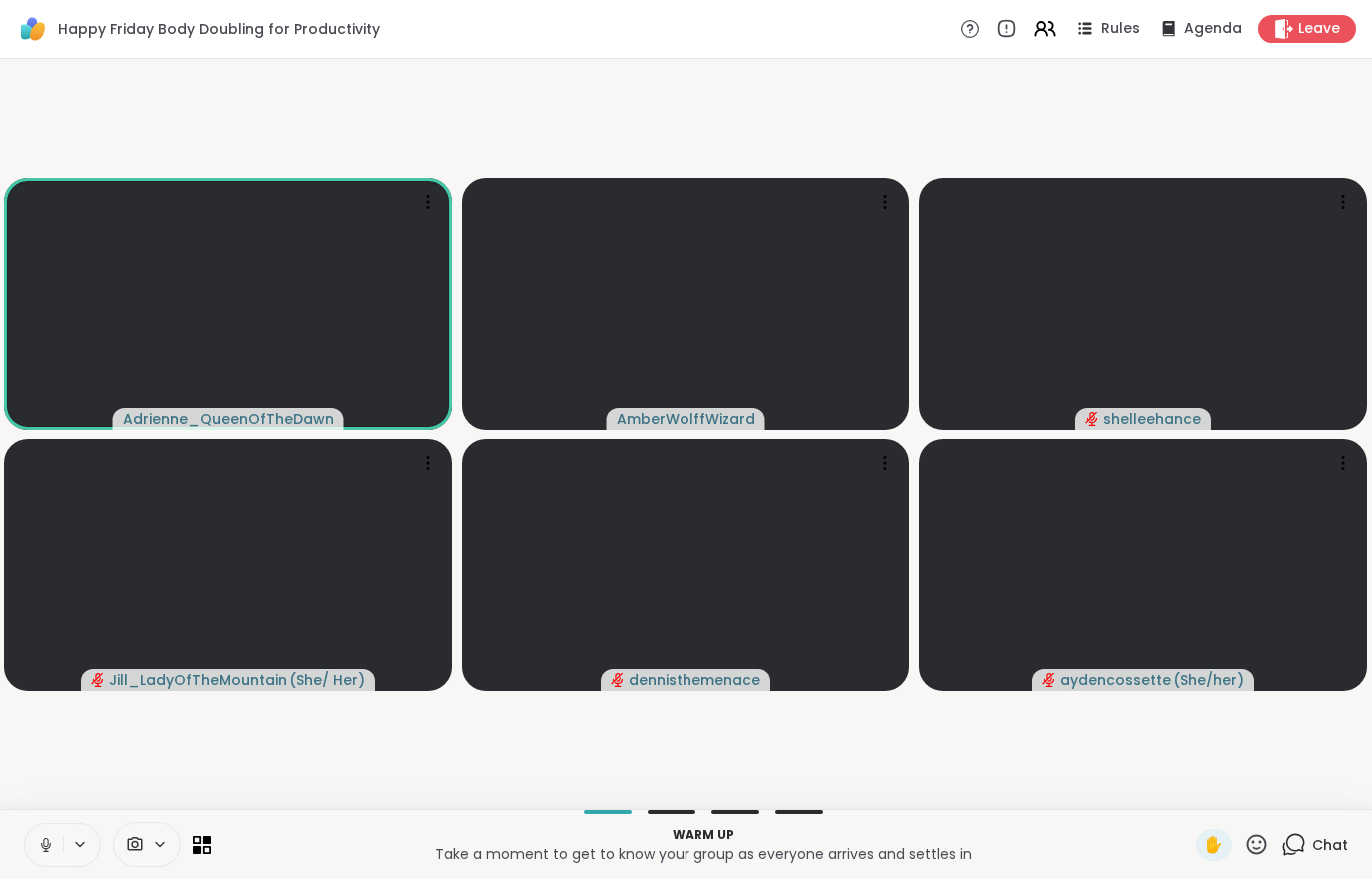 click 